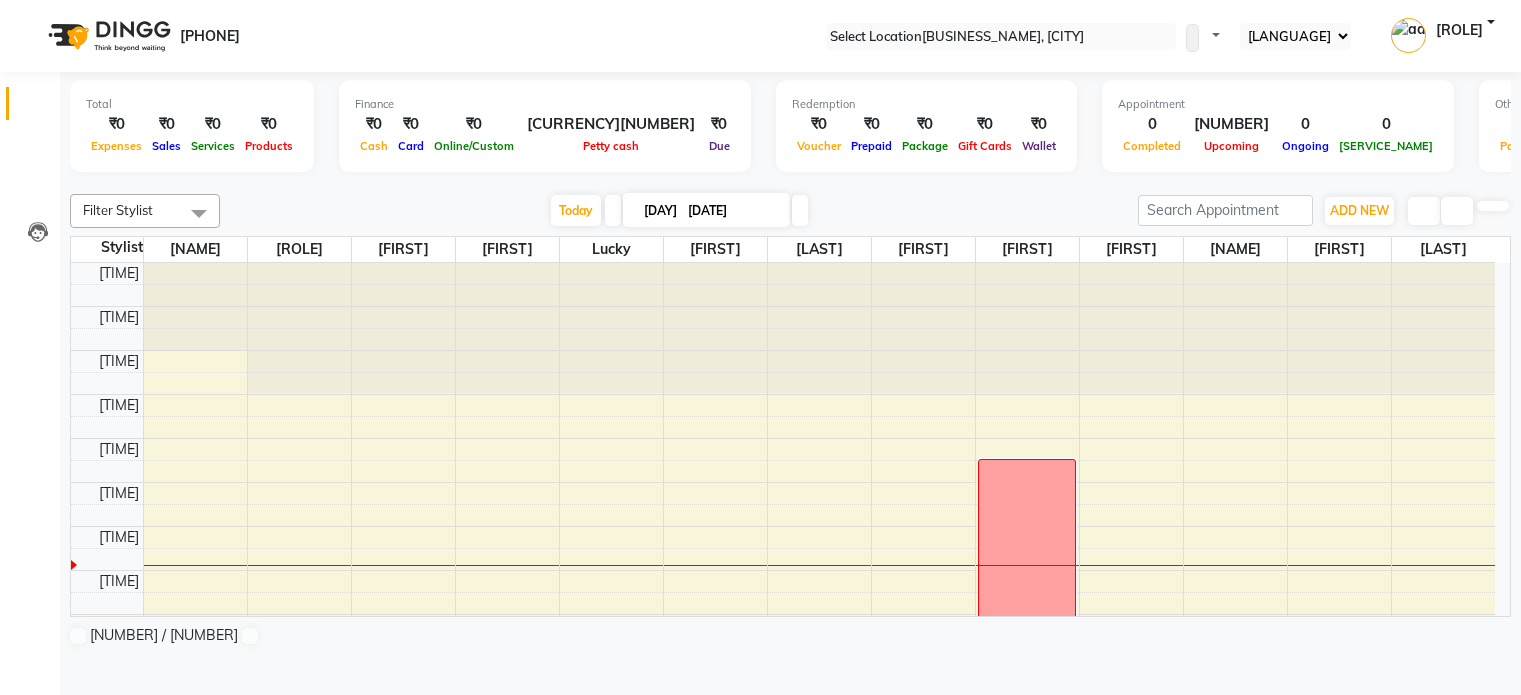 scroll, scrollTop: 0, scrollLeft: 0, axis: both 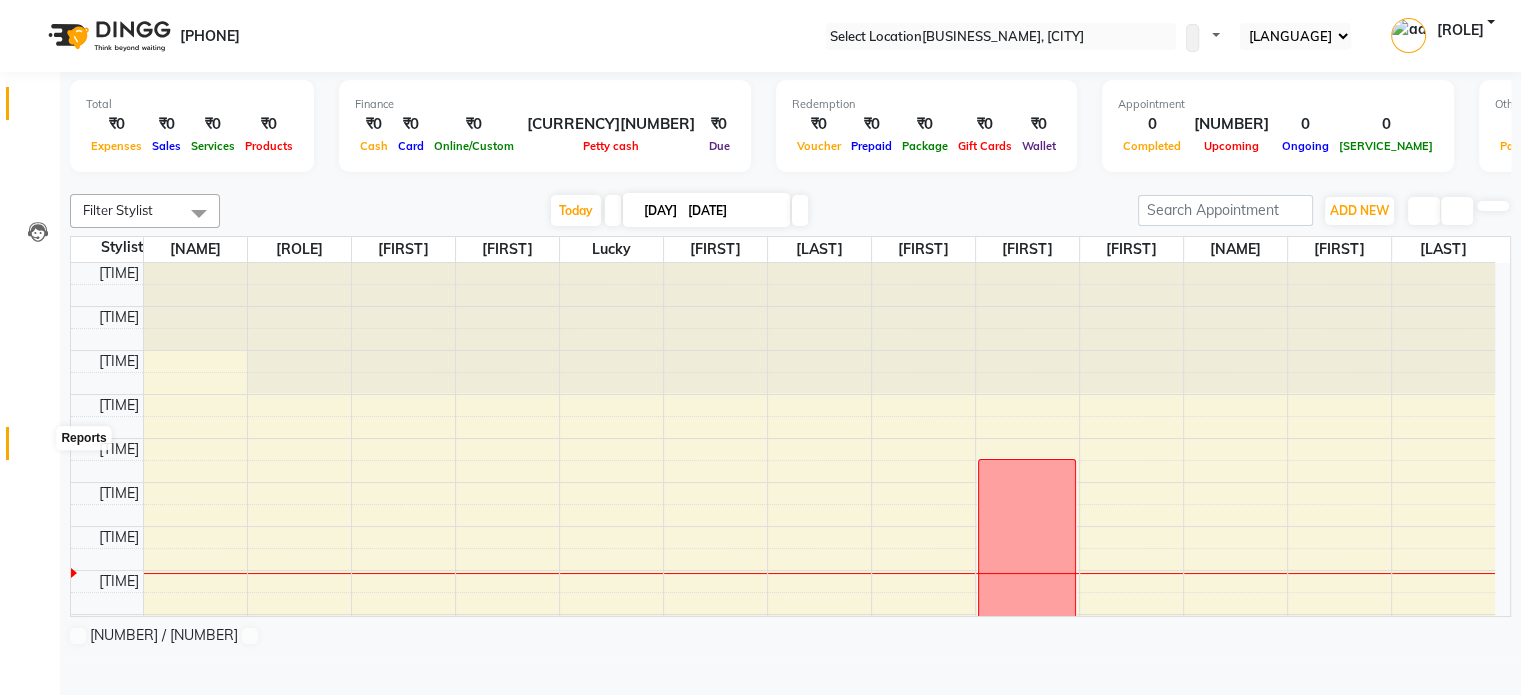 click at bounding box center [37, 448] 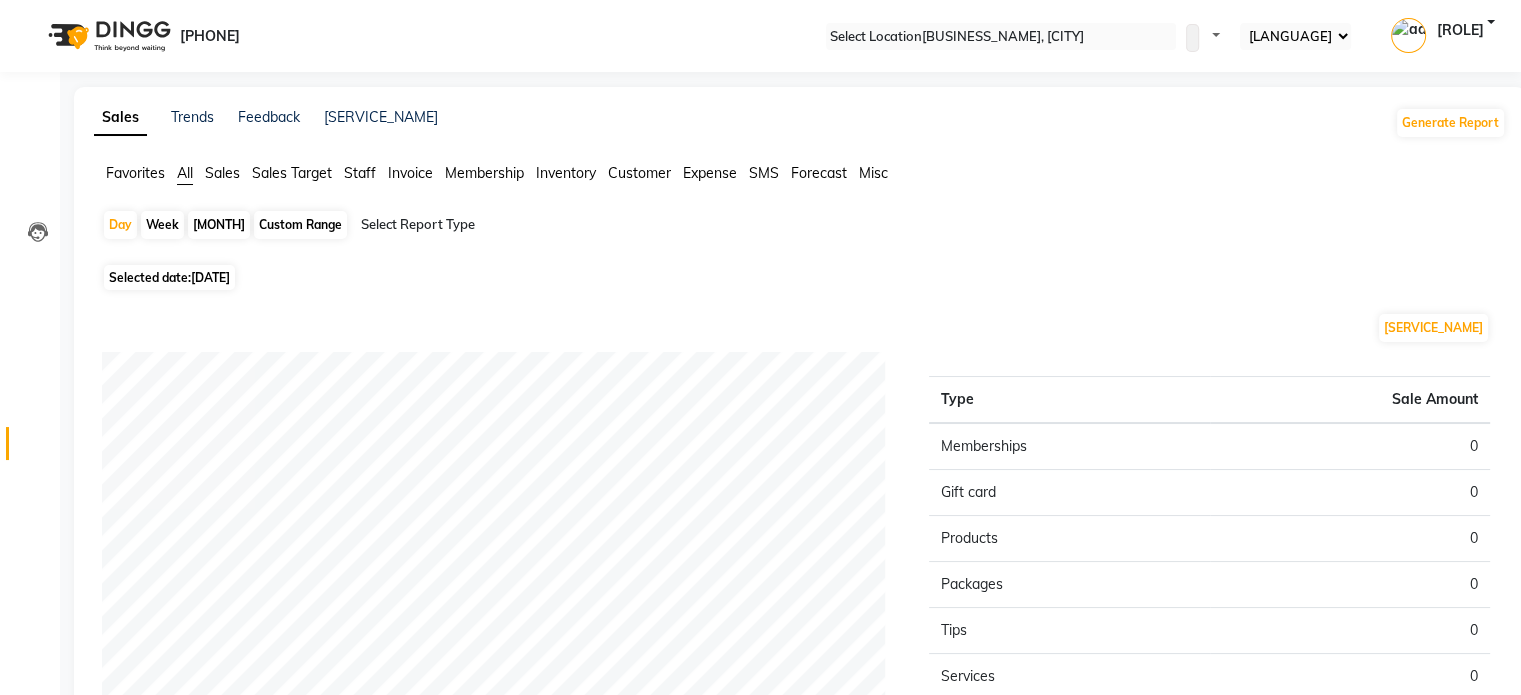 click on "[MONTH]" at bounding box center [219, 225] 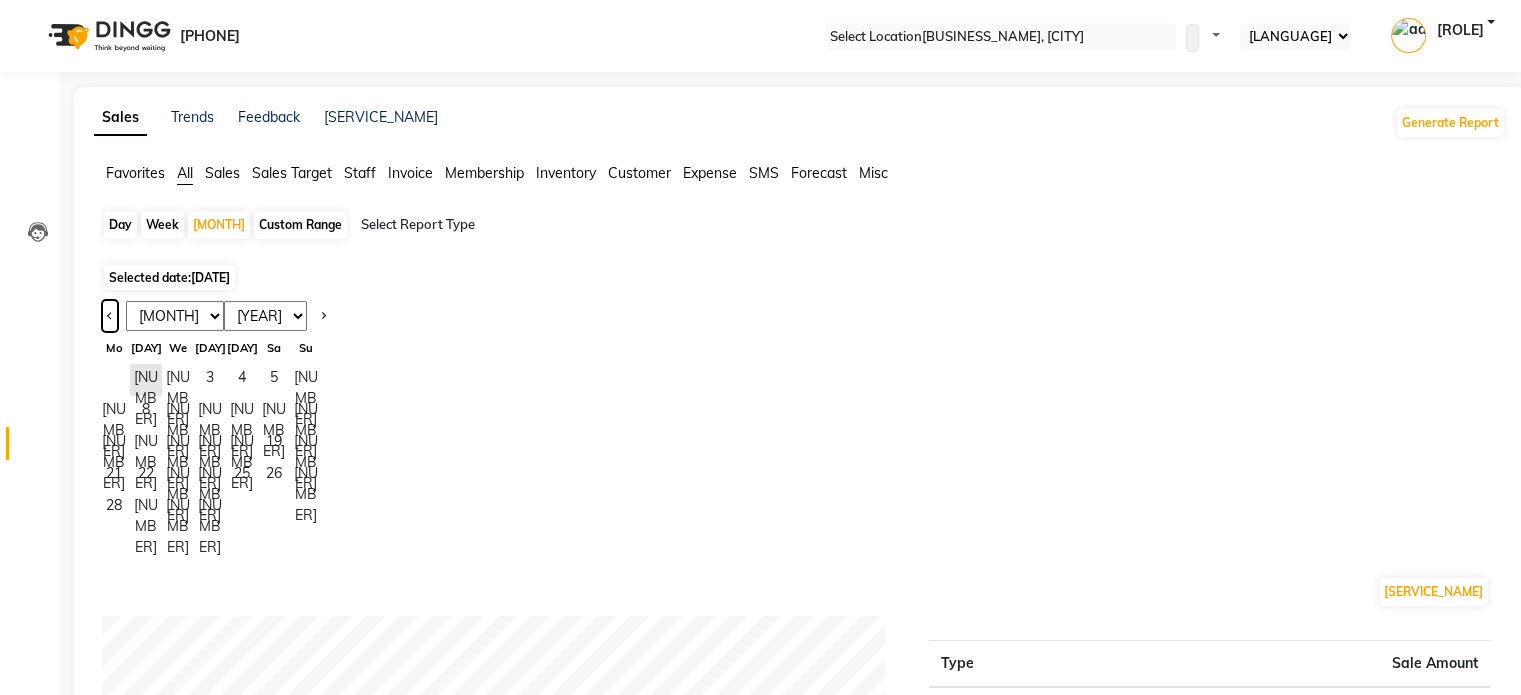 click at bounding box center [110, 314] 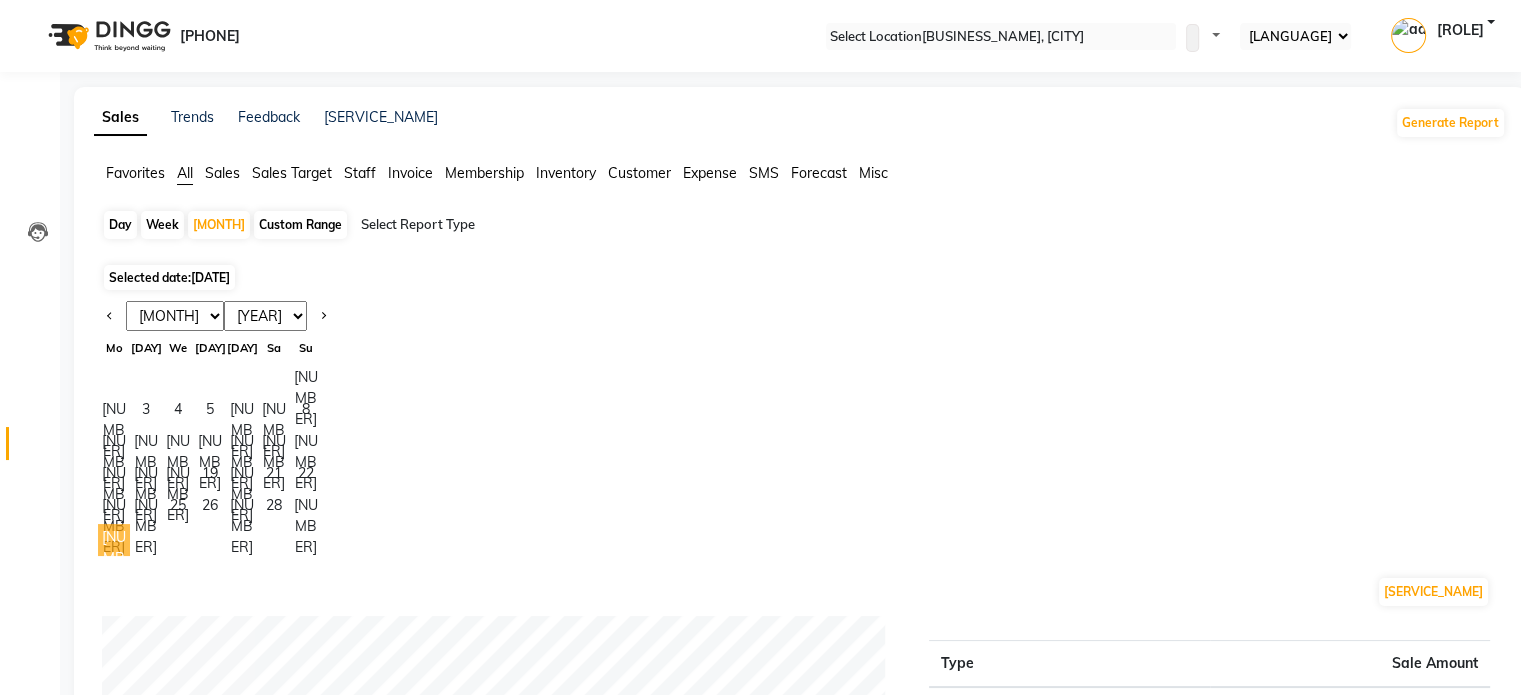 click on "[NUMBER]" at bounding box center (114, 540) 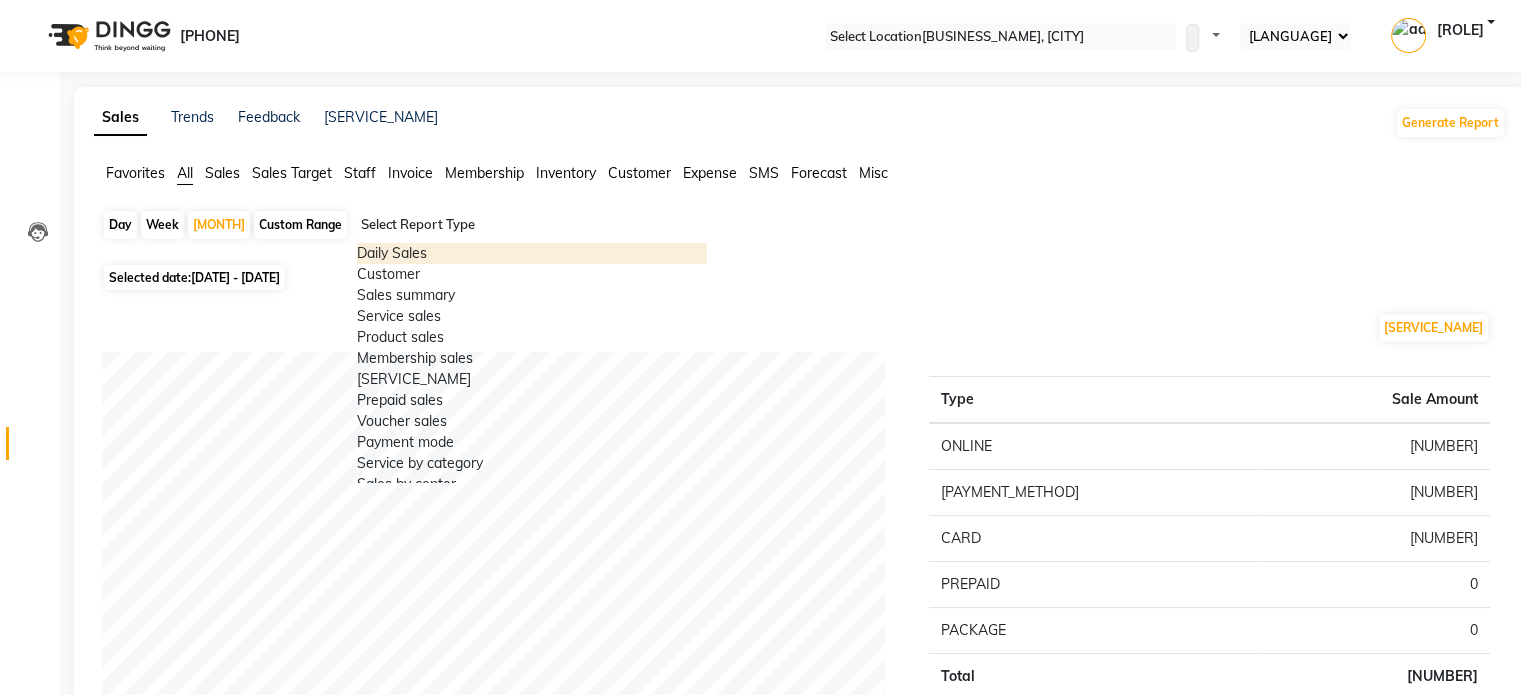 click at bounding box center [532, 225] 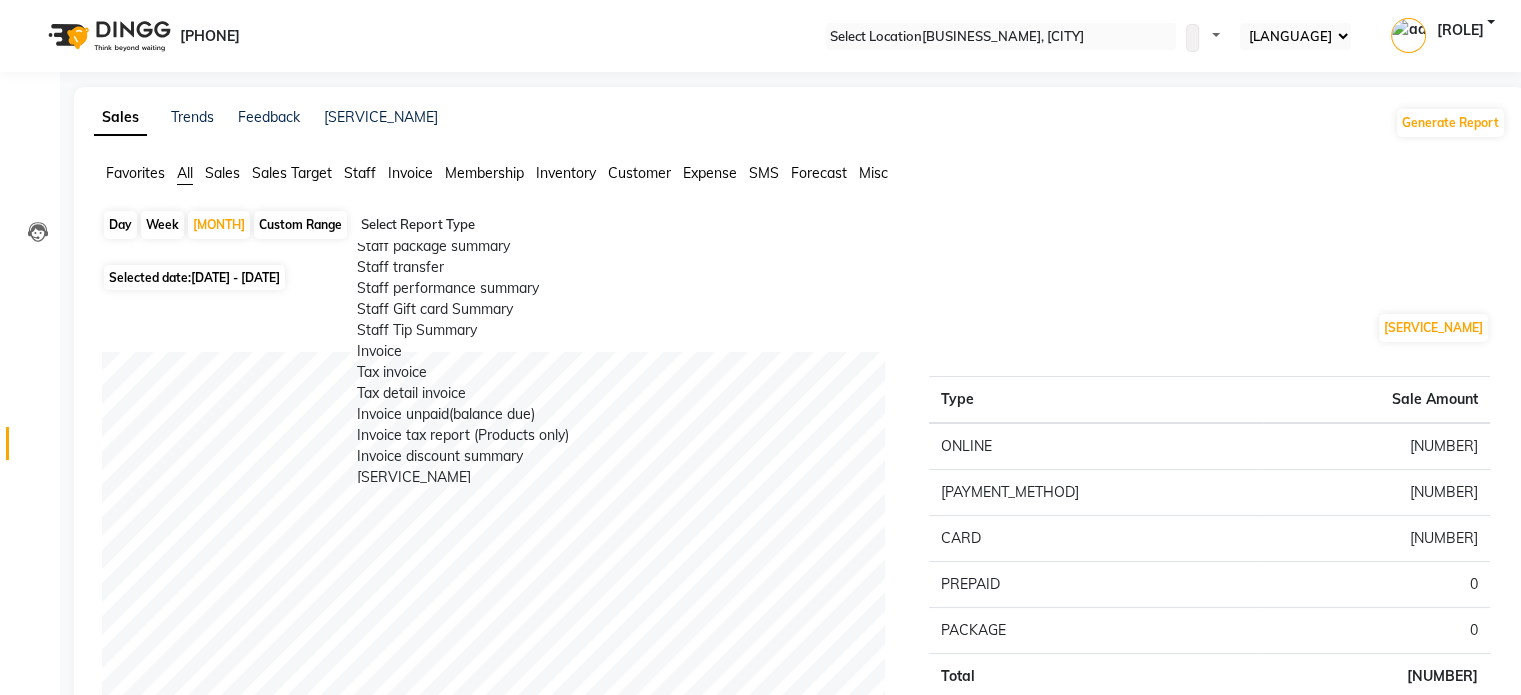 scroll, scrollTop: 600, scrollLeft: 0, axis: vertical 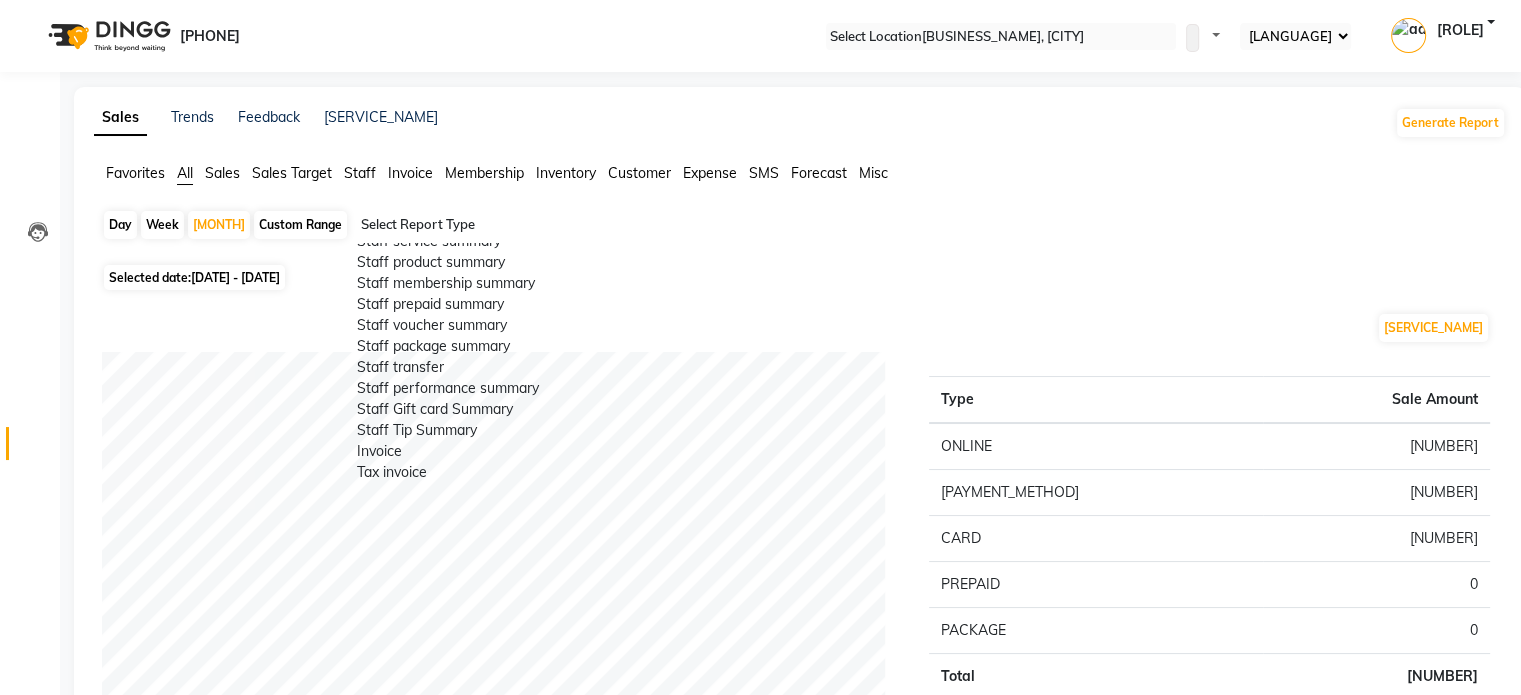 click on "Staff summary" at bounding box center (532, -11) 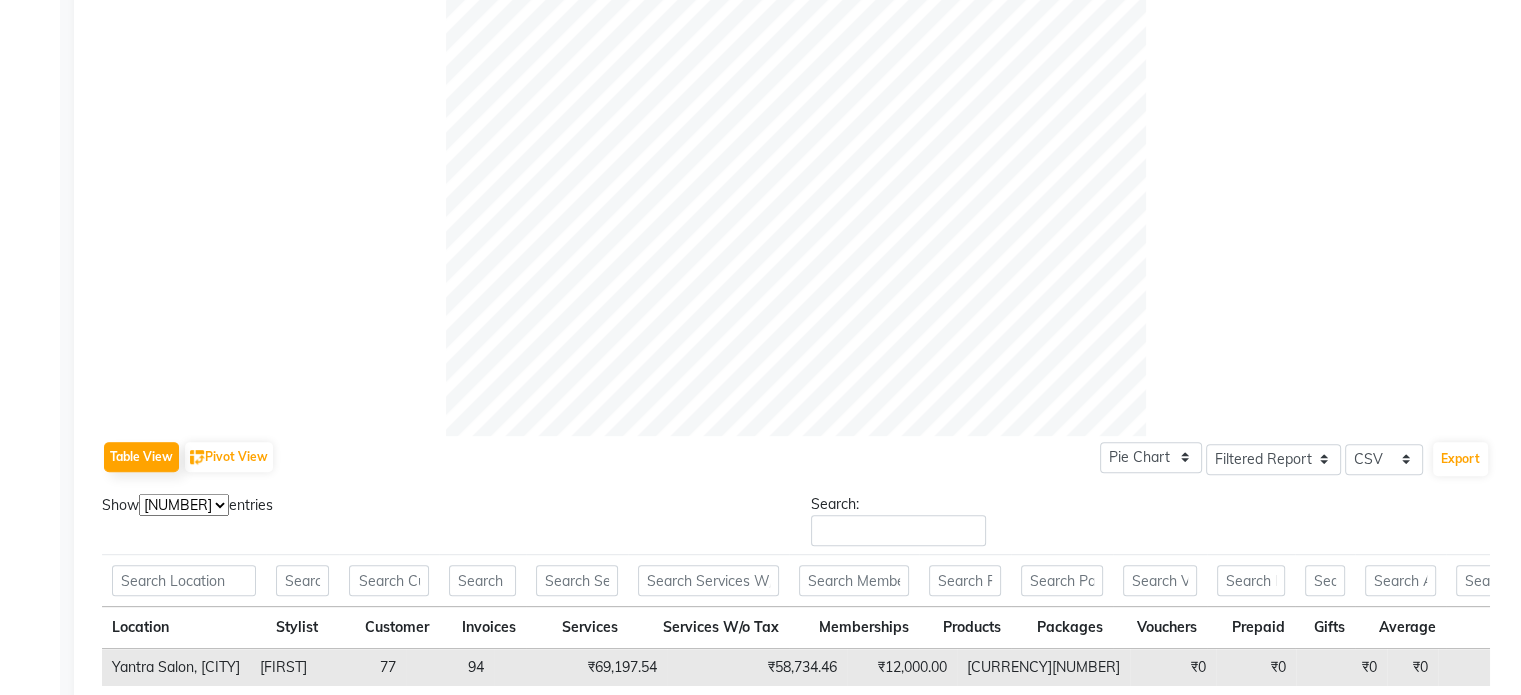 scroll, scrollTop: 1000, scrollLeft: 0, axis: vertical 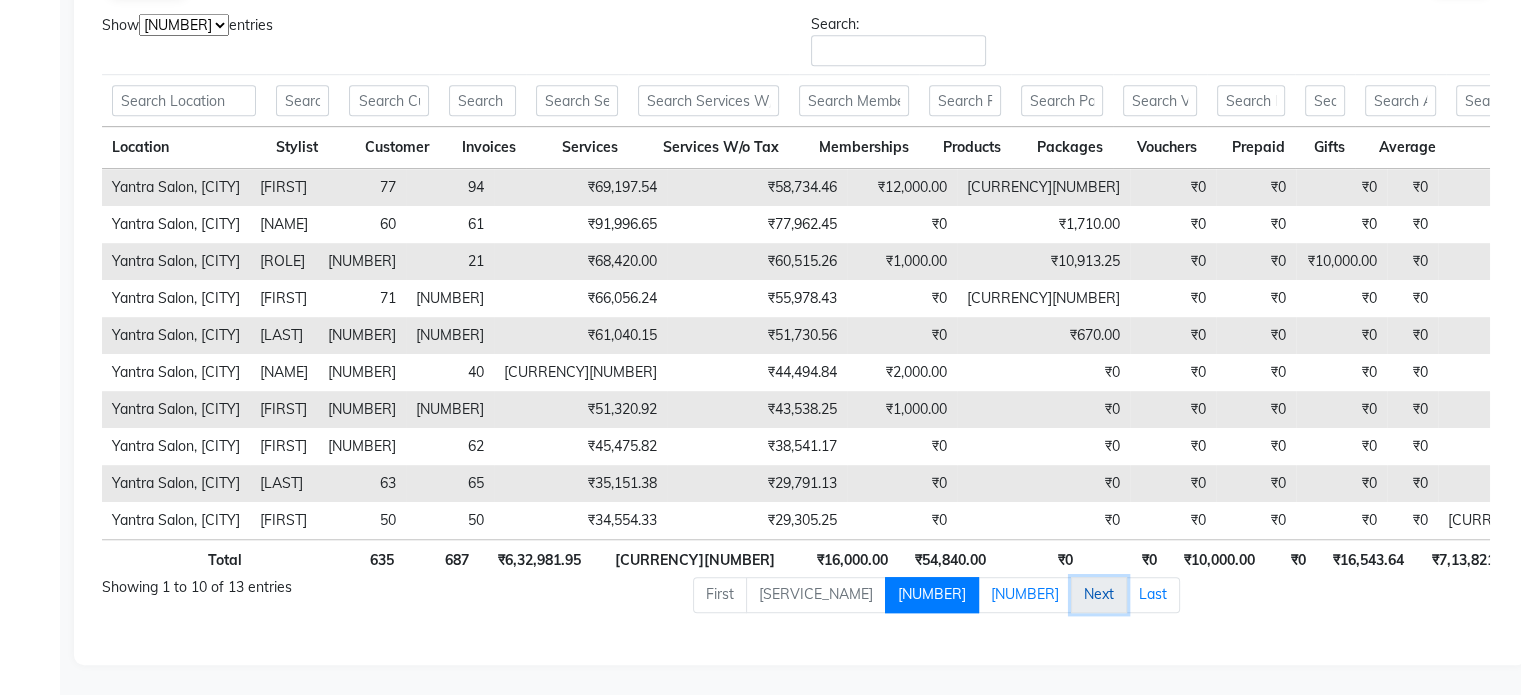 click on "Next" at bounding box center (1099, 595) 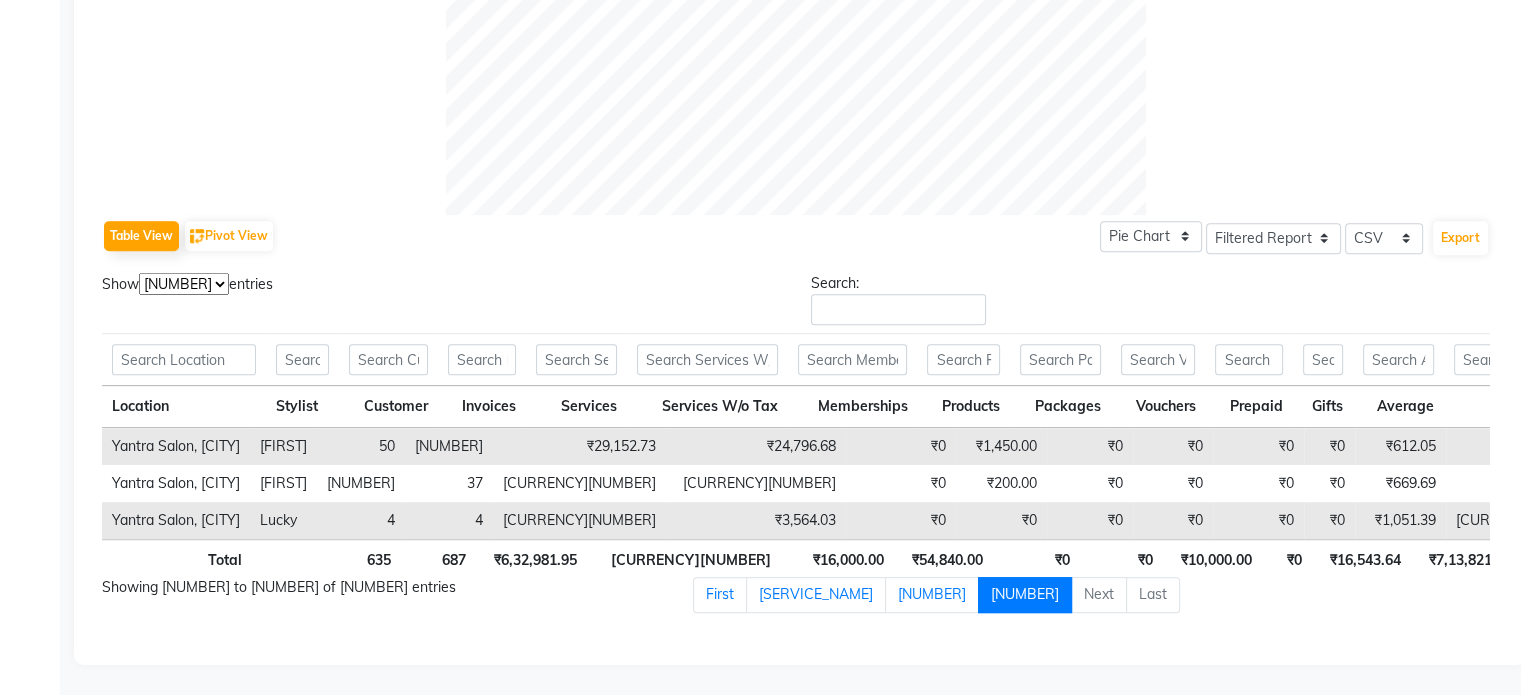 scroll, scrollTop: 828, scrollLeft: 0, axis: vertical 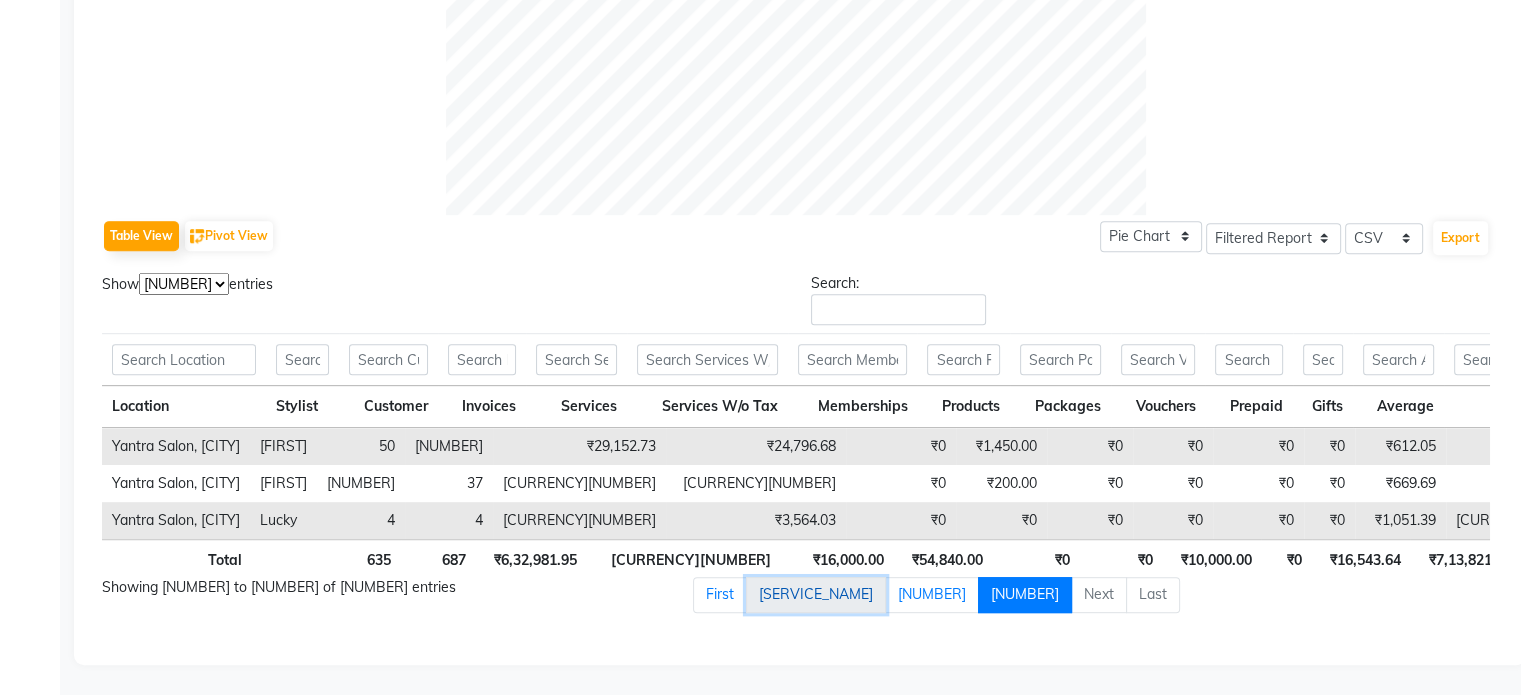 click on "[SERVICE_NAME]" at bounding box center [816, 595] 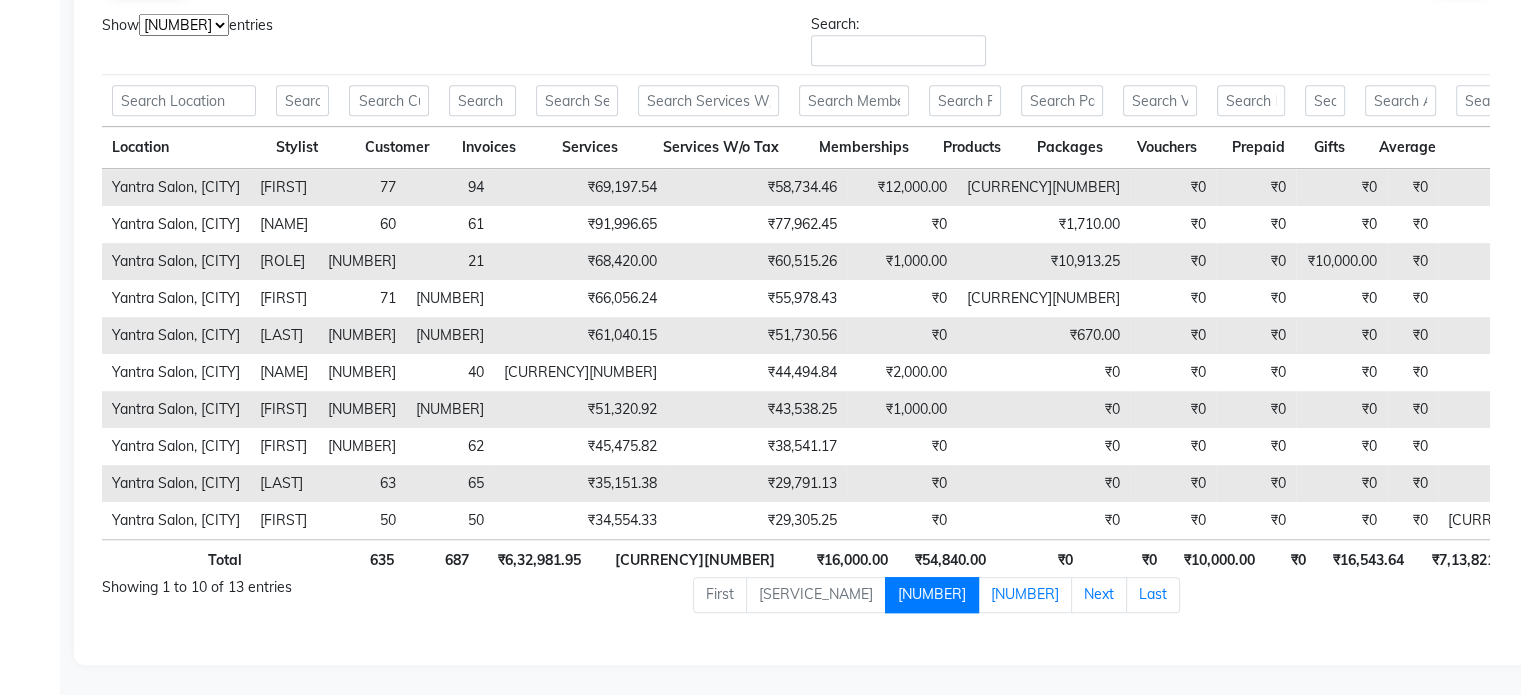 scroll, scrollTop: 1087, scrollLeft: 0, axis: vertical 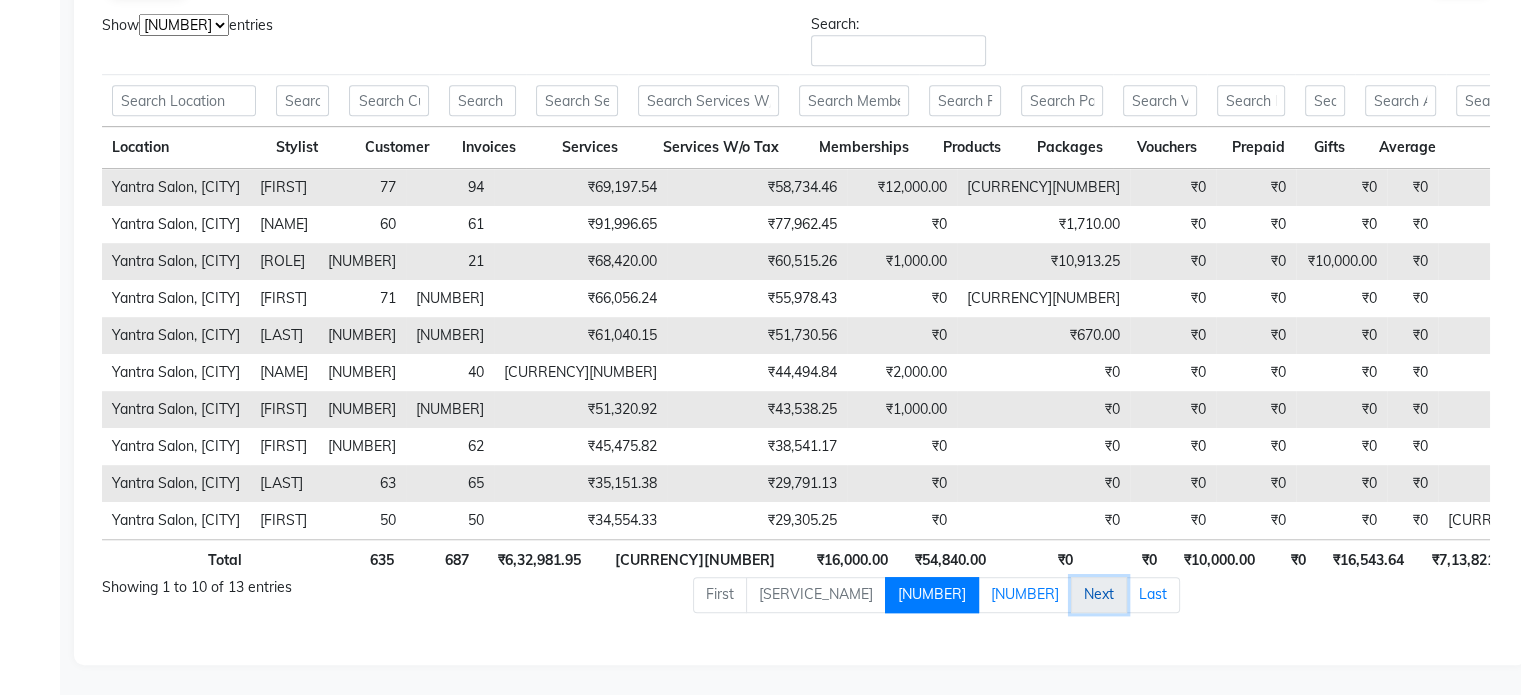 click on "Next" at bounding box center (1099, 595) 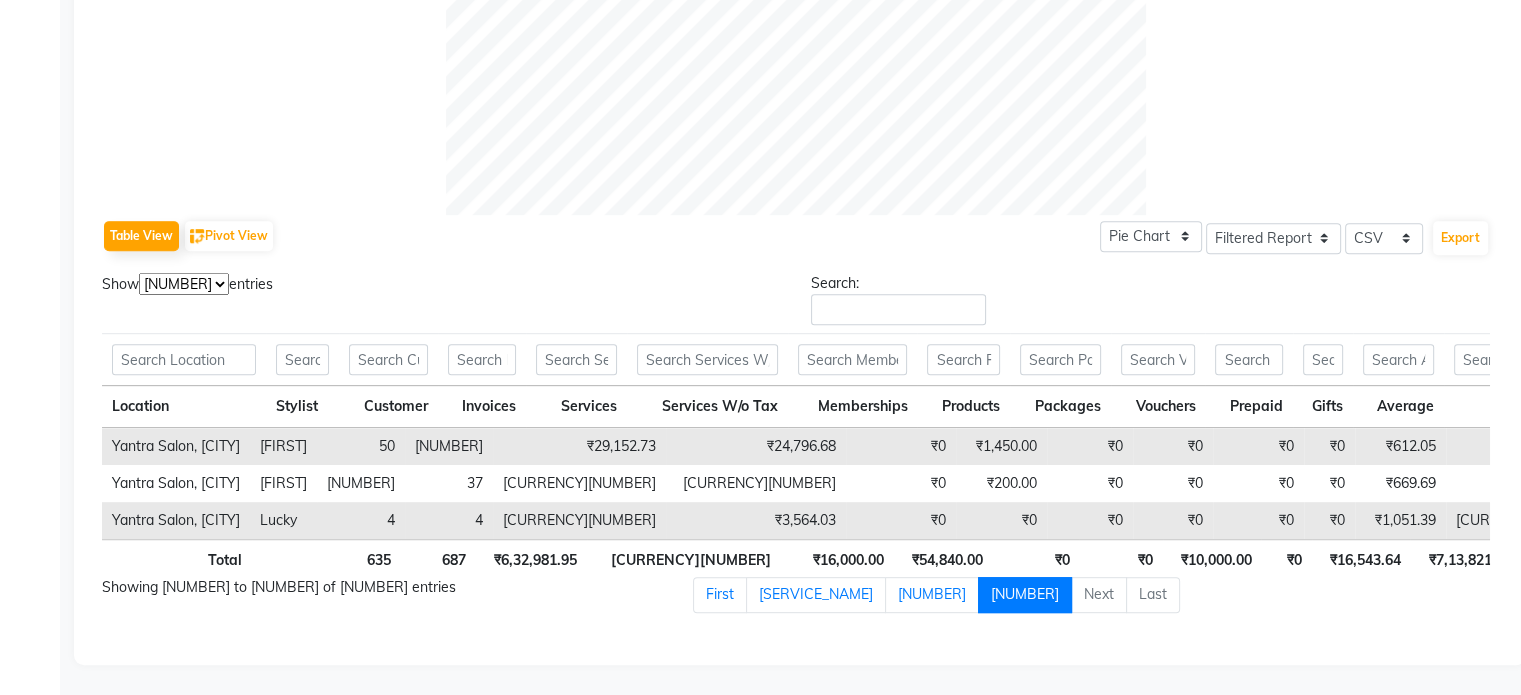 scroll, scrollTop: 828, scrollLeft: 0, axis: vertical 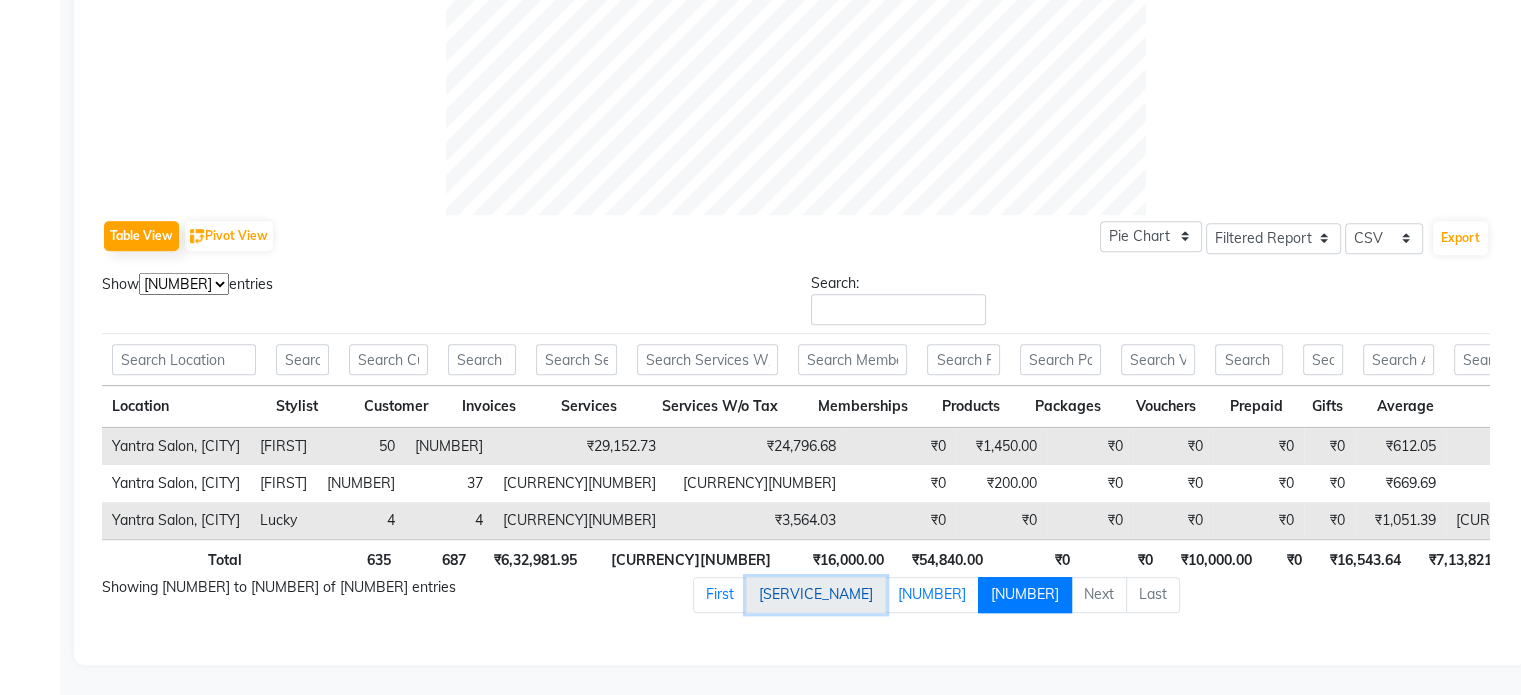 click on "[SERVICE_NAME]" at bounding box center [816, 595] 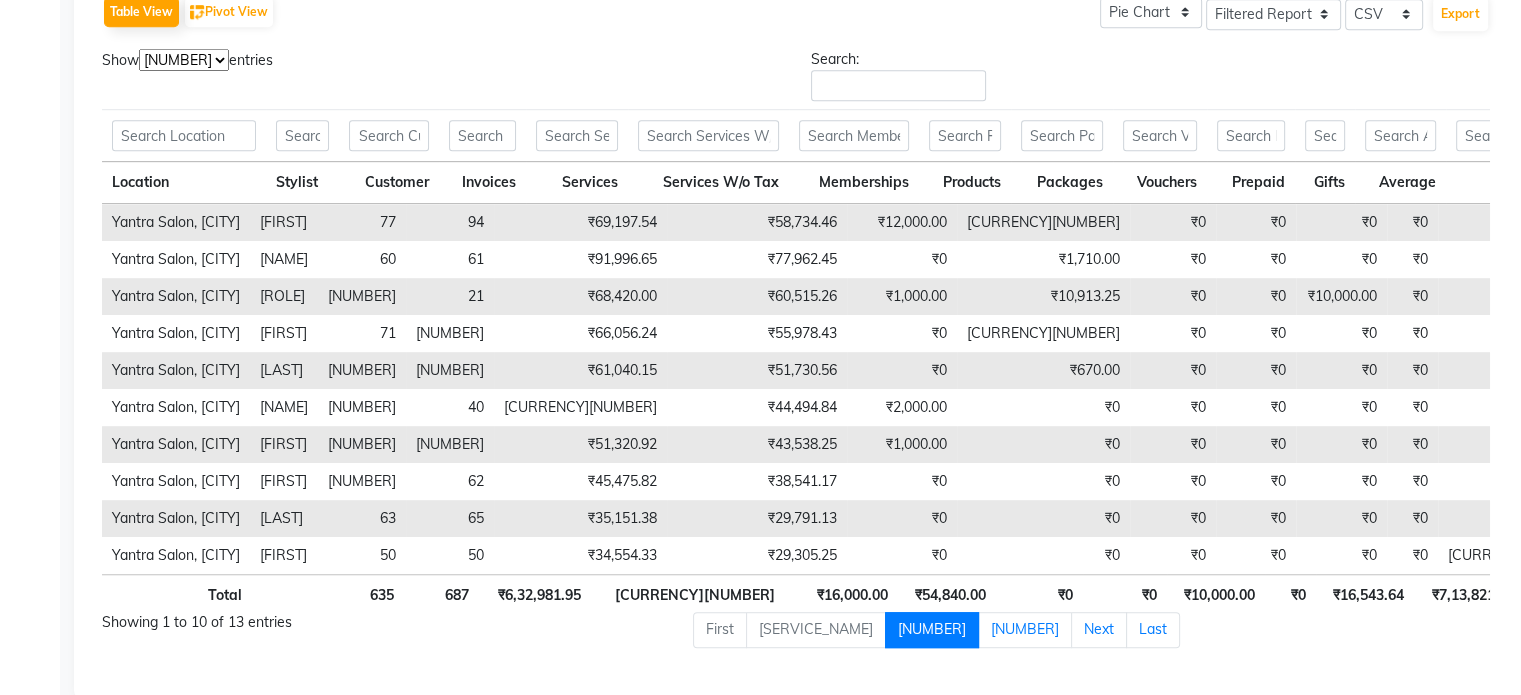 scroll, scrollTop: 1087, scrollLeft: 0, axis: vertical 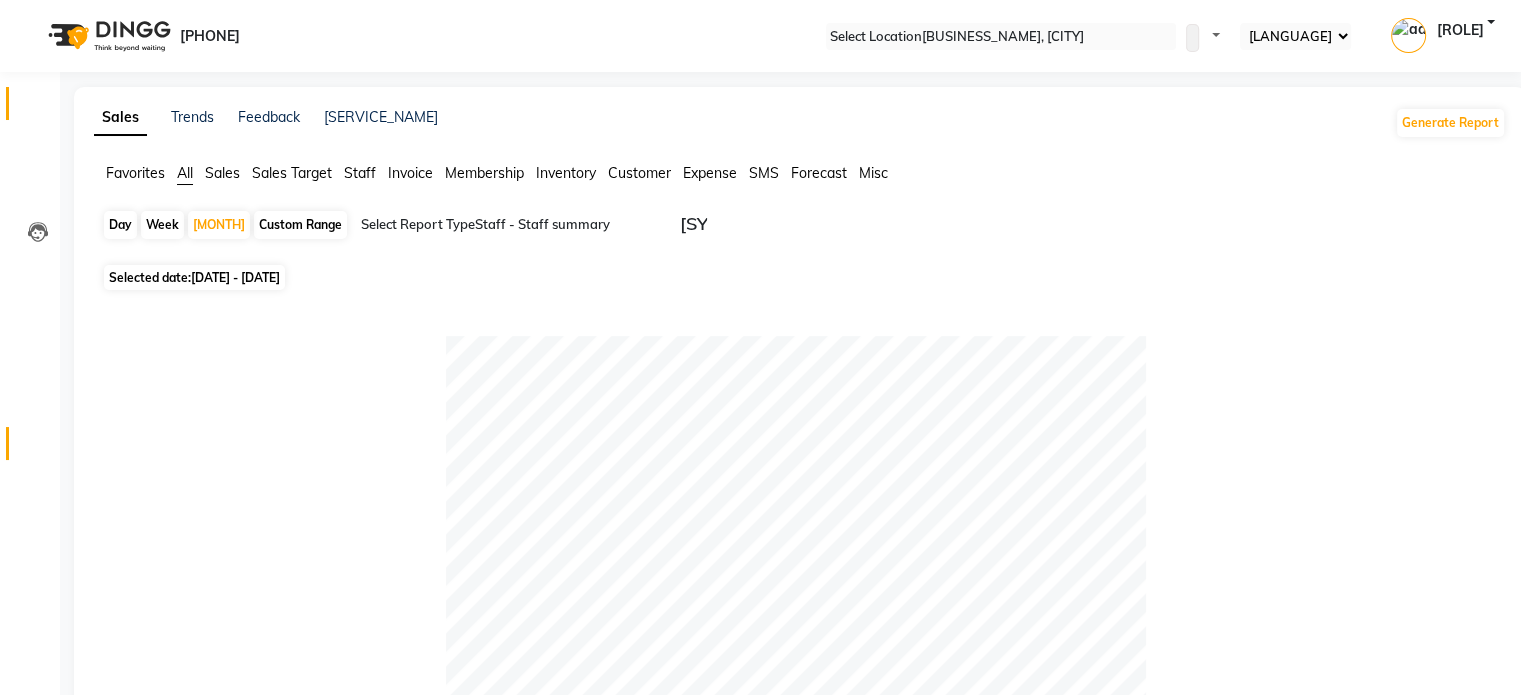 click on "Calendar" at bounding box center [30, 103] 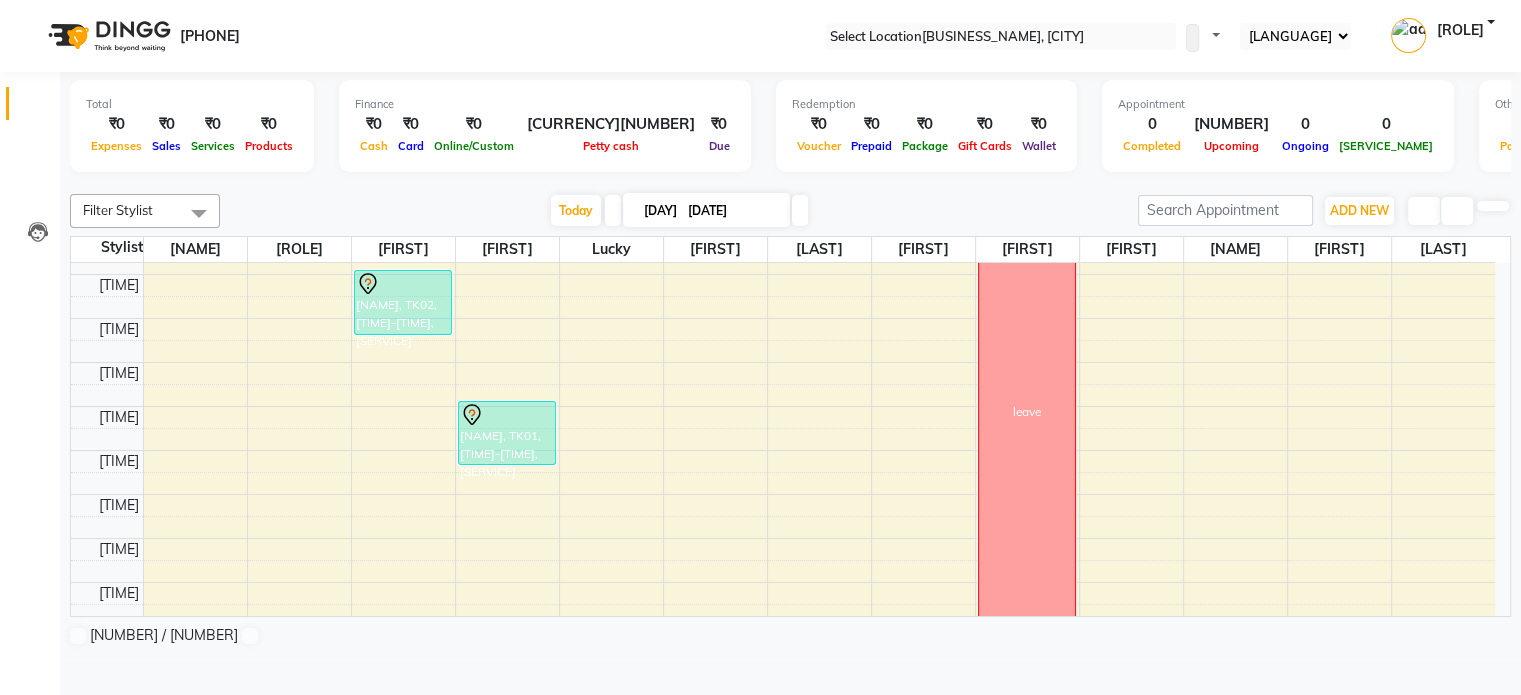 scroll, scrollTop: 600, scrollLeft: 0, axis: vertical 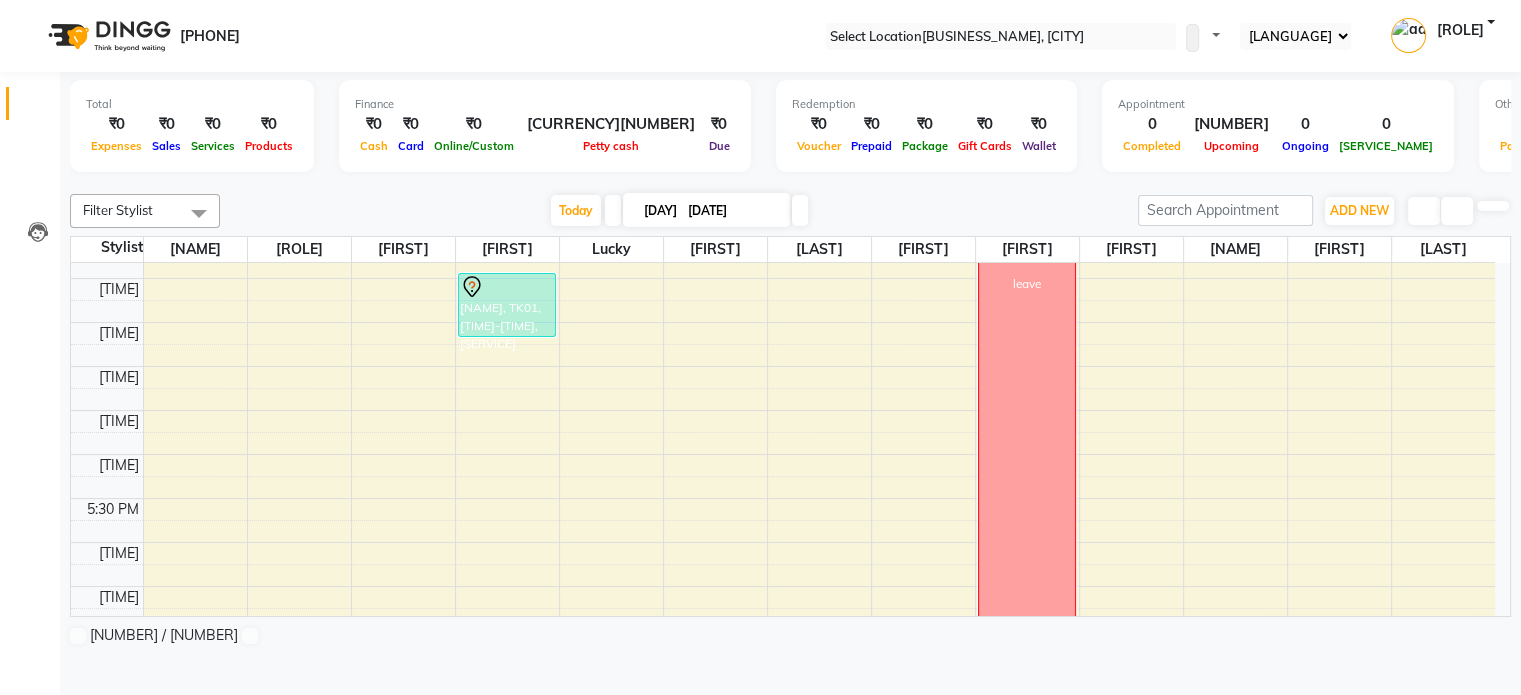 click on "Filter Stylist Select All [FIRST] [FIRST] [FIRST] [FIRST] [ROLE] [FIRST] [FIRST] [FIRST] [FIRST] [FIRST] [FIRST] [FIRST] Today [DAY] [DATE]-[MONTH]-[YEAR] Toggle Dropdown Add Appointment Add Invoice Add Expense Add Attendance Add Client Add Transaction Toggle Dropdown Add Appointment Add Invoice Add Expense Add Attendance Add Client ADD NEW Toggle Dropdown Add Appointment Add Invoice Add Expense Add Attendance Add Client Add Transaction Filter Stylist Select All [FIRST] [FIRST] [FIRST] [FIRST] [ROLE] [FIRST] [FIRST] [FIRST] [FIRST] [FIRST] [FIRST] [FIRST] Group By Staff View Room View View as Vertical Vertical - Week View Horizontal Horizontal - Week View List Toggle Dropdown Calendar Settings Manage Tags Arrange Stylists Reset Stylists Full Screen Appointment Form Zoom 100% Staff/Room Display Count [NUMBER] Stylist [FIRST] [ROLE] [FIRST] [FIRST] [FIRST] [FIRST] [FIRST] [FIRST] [FIRST] [FIRST] [FIRST] [FIRST] [FIRST] [TIME] [TIME] [TIME] [TIME] [TIME] [TIME] [TIME] [TIME] [TIME] [TIME] [TIME] [TIME] [TIME] [TIME] [TIME] [TIME] [TIME] [TIME]" at bounding box center [790, 420] 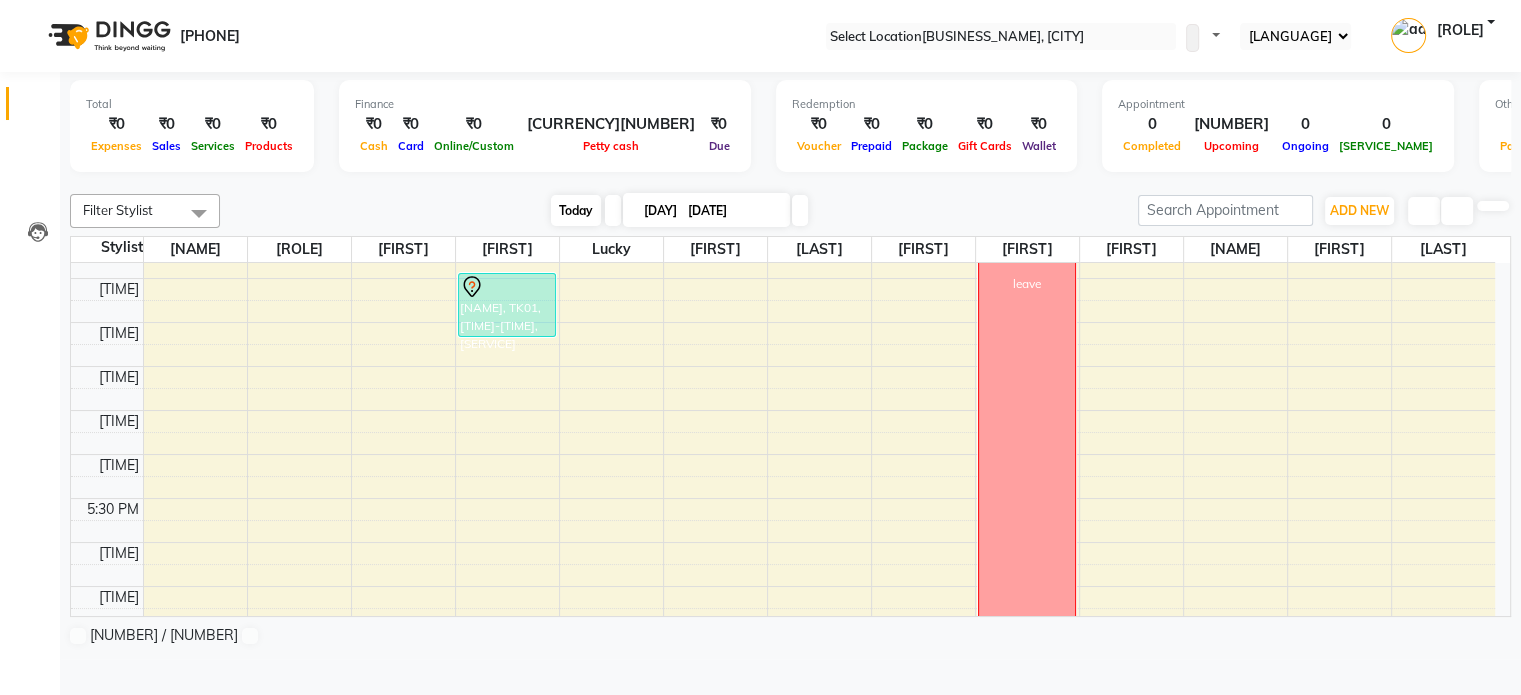 click on "Today" at bounding box center [576, 210] 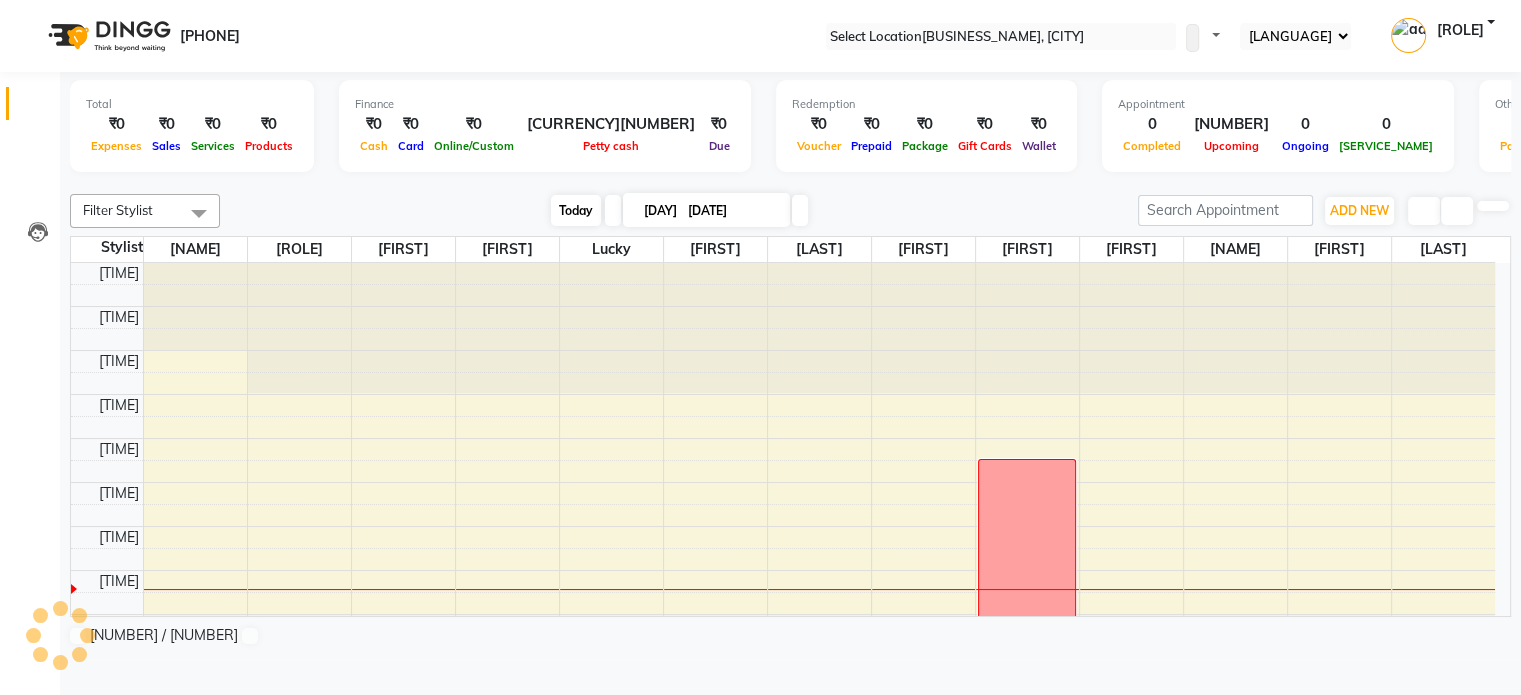 scroll, scrollTop: 263, scrollLeft: 0, axis: vertical 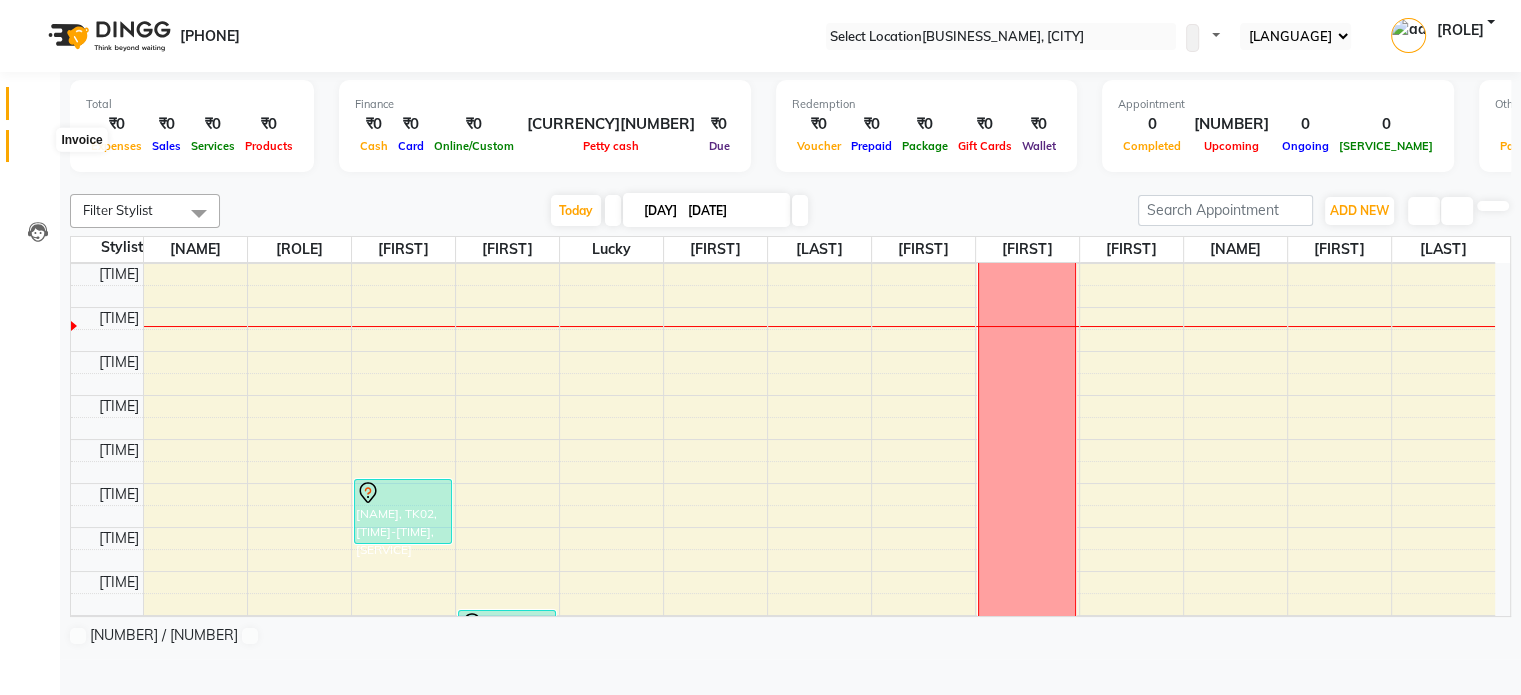 click at bounding box center [37, 151] 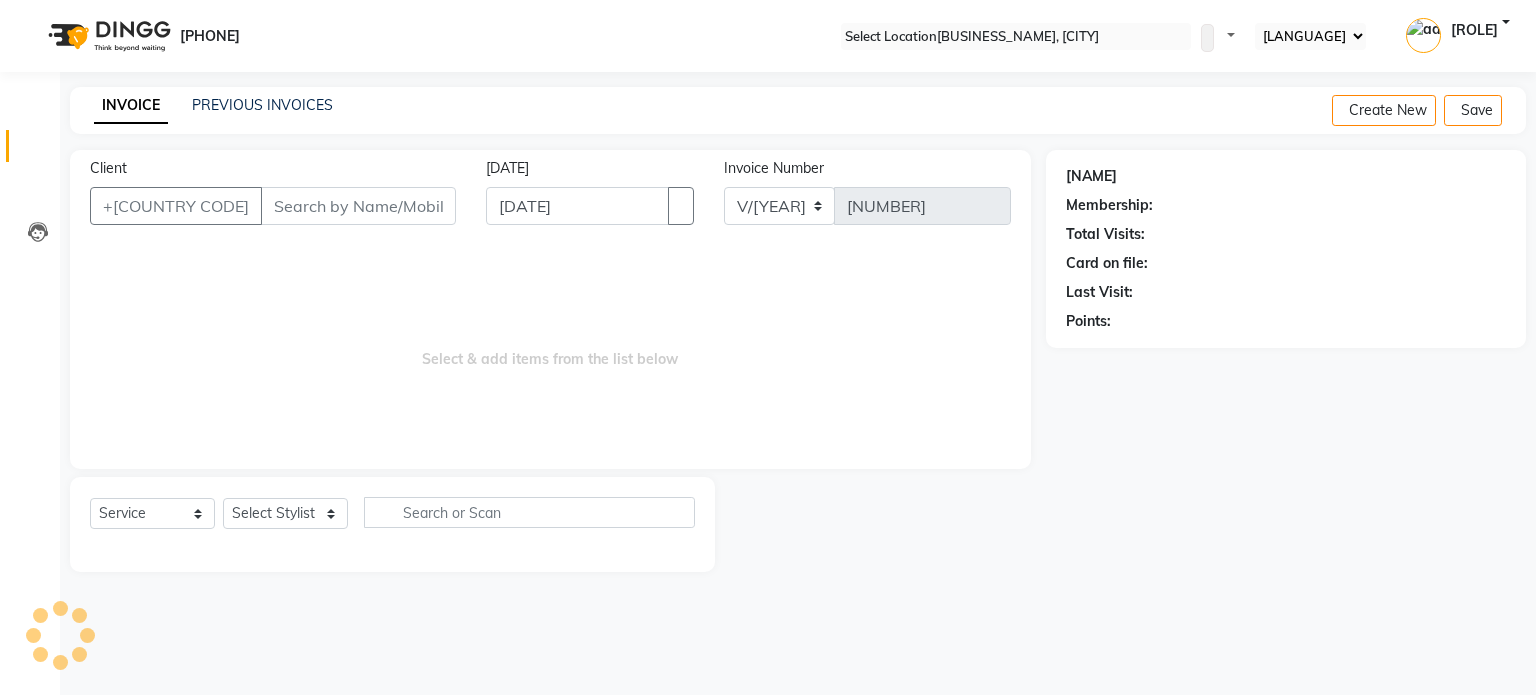 click on "Client" at bounding box center (358, 206) 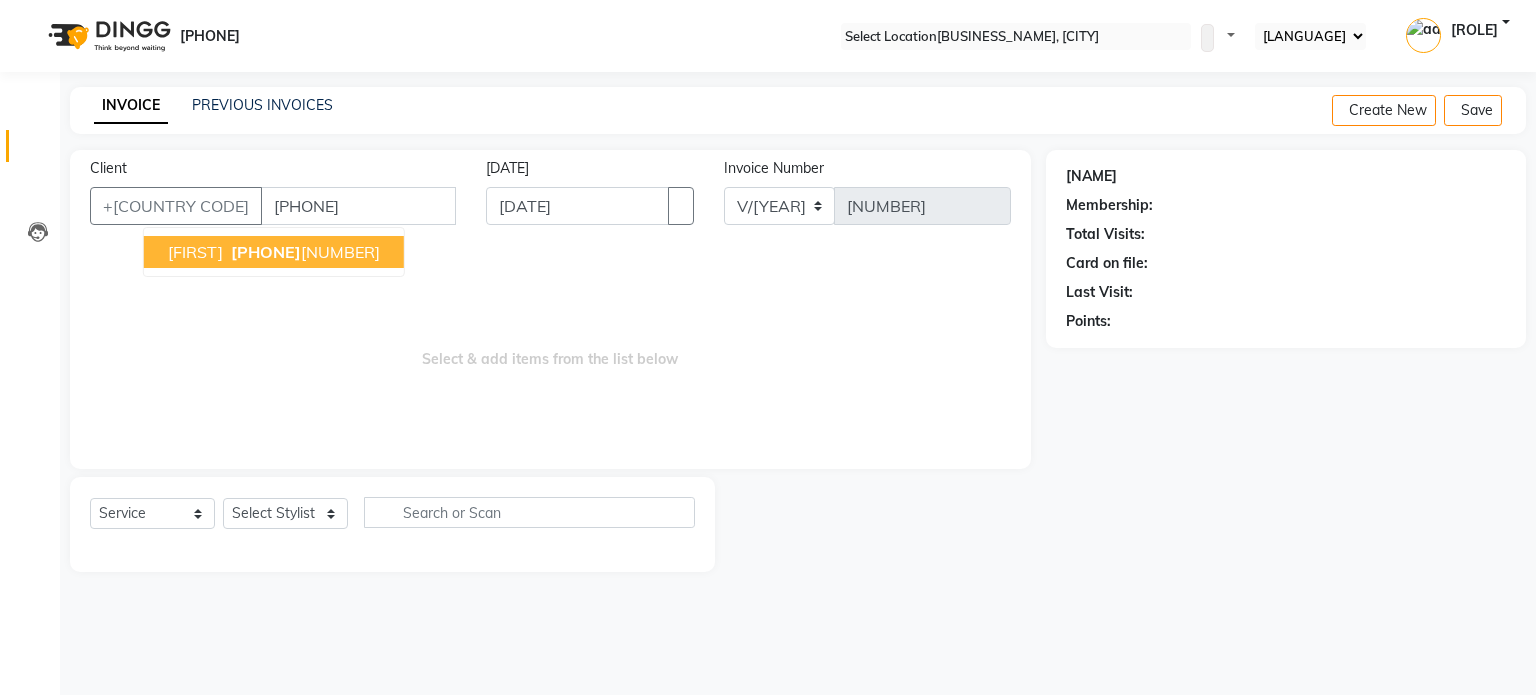 type on "[PHONE]" 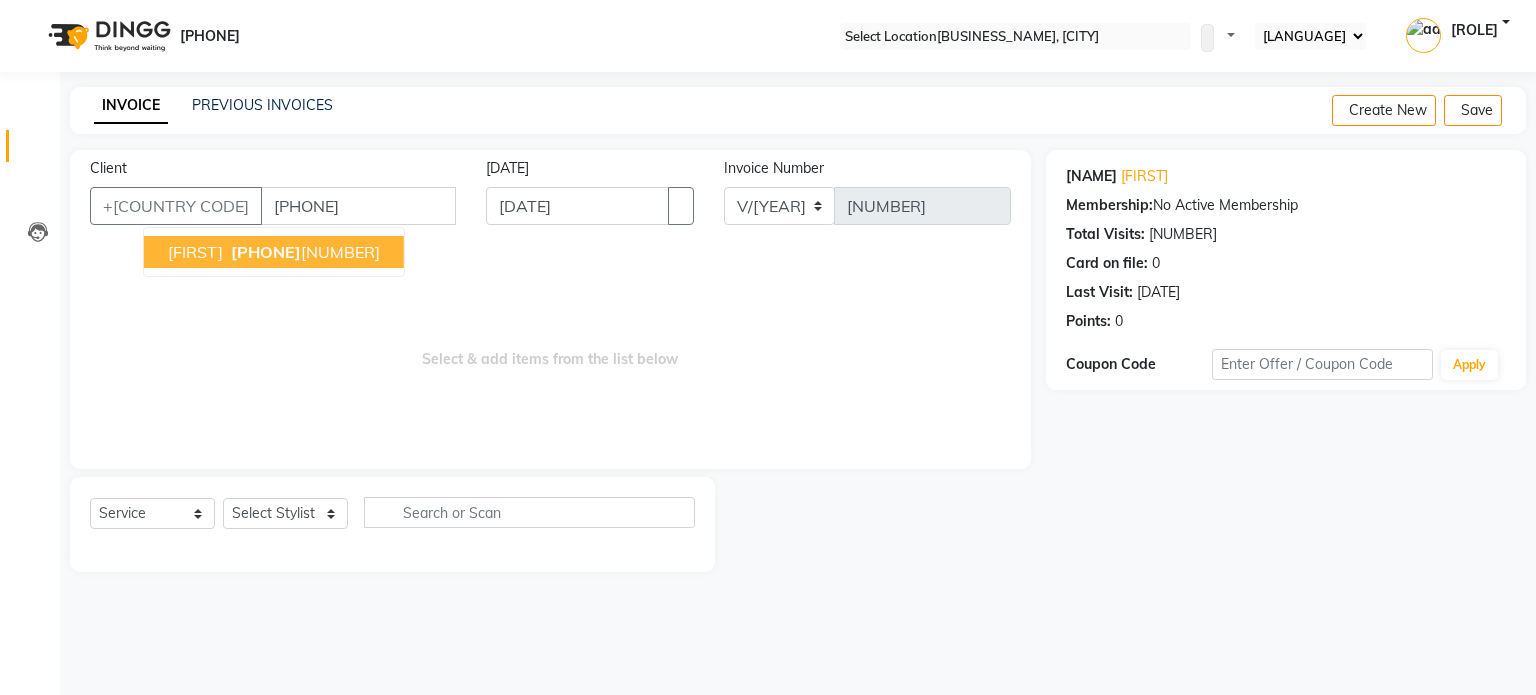 click on "[LAST] [PHONE] [NUMBER]" at bounding box center (274, 252) 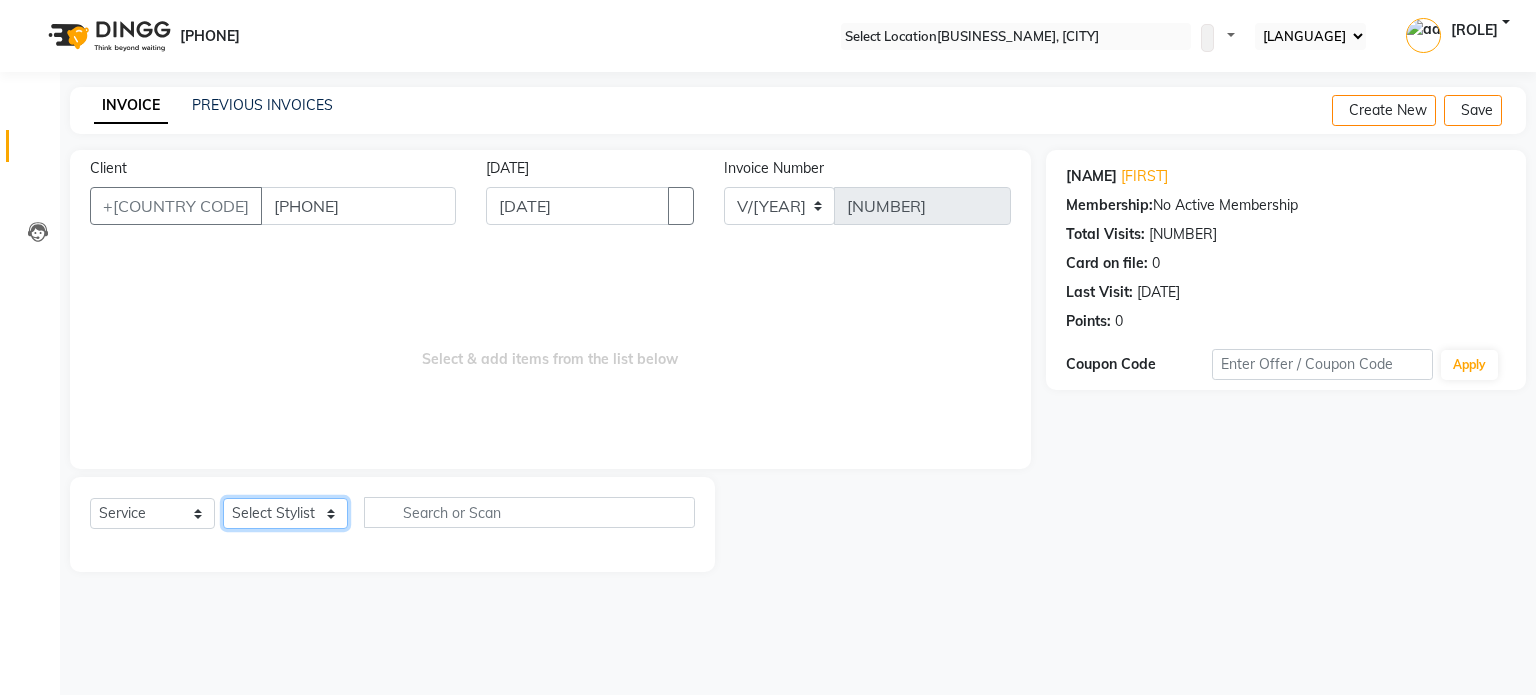click on "Select Stylist admin [NAME] [NAME] [NAME] [NAME] [NAME] [NAME] [NAME] [NAME] [NAME] [NAME] [NAME] [NAME] [NAME]" at bounding box center [285, 513] 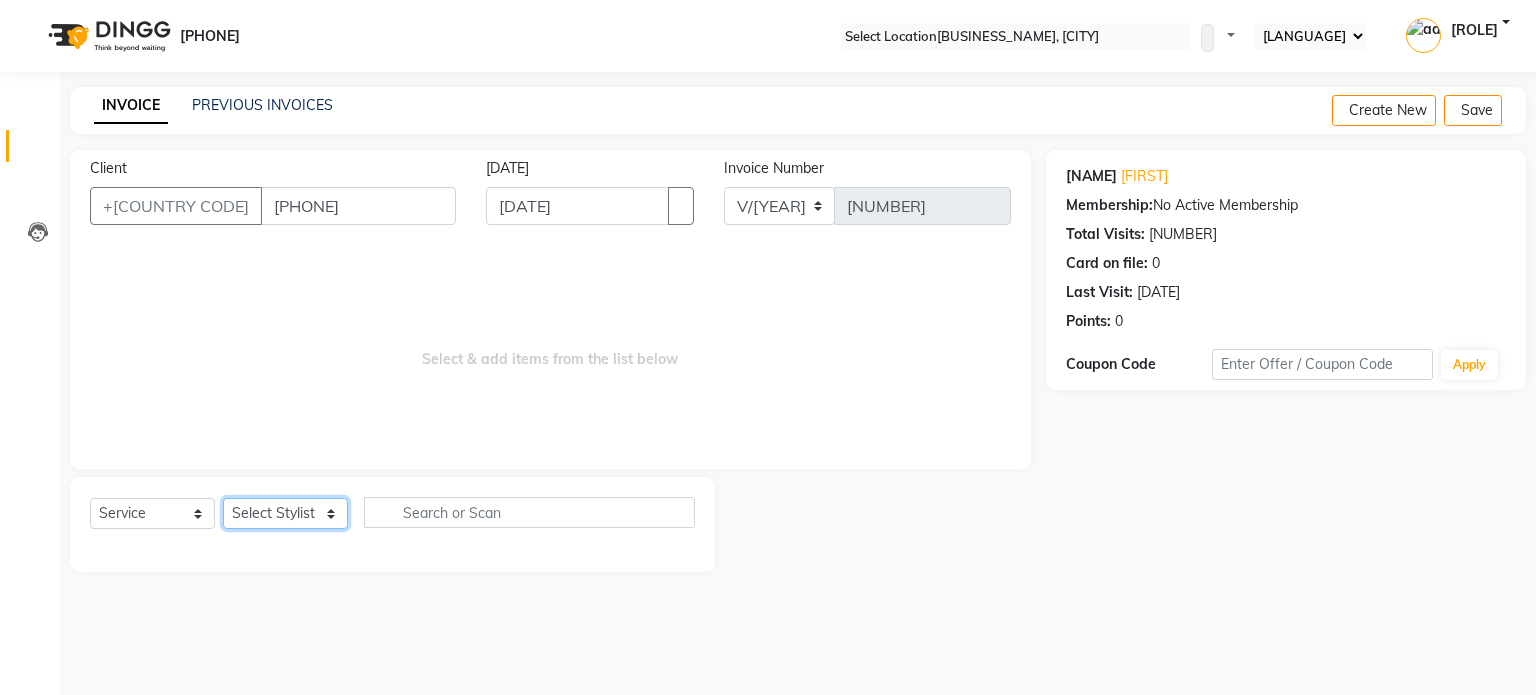 select on "[NUMBER]" 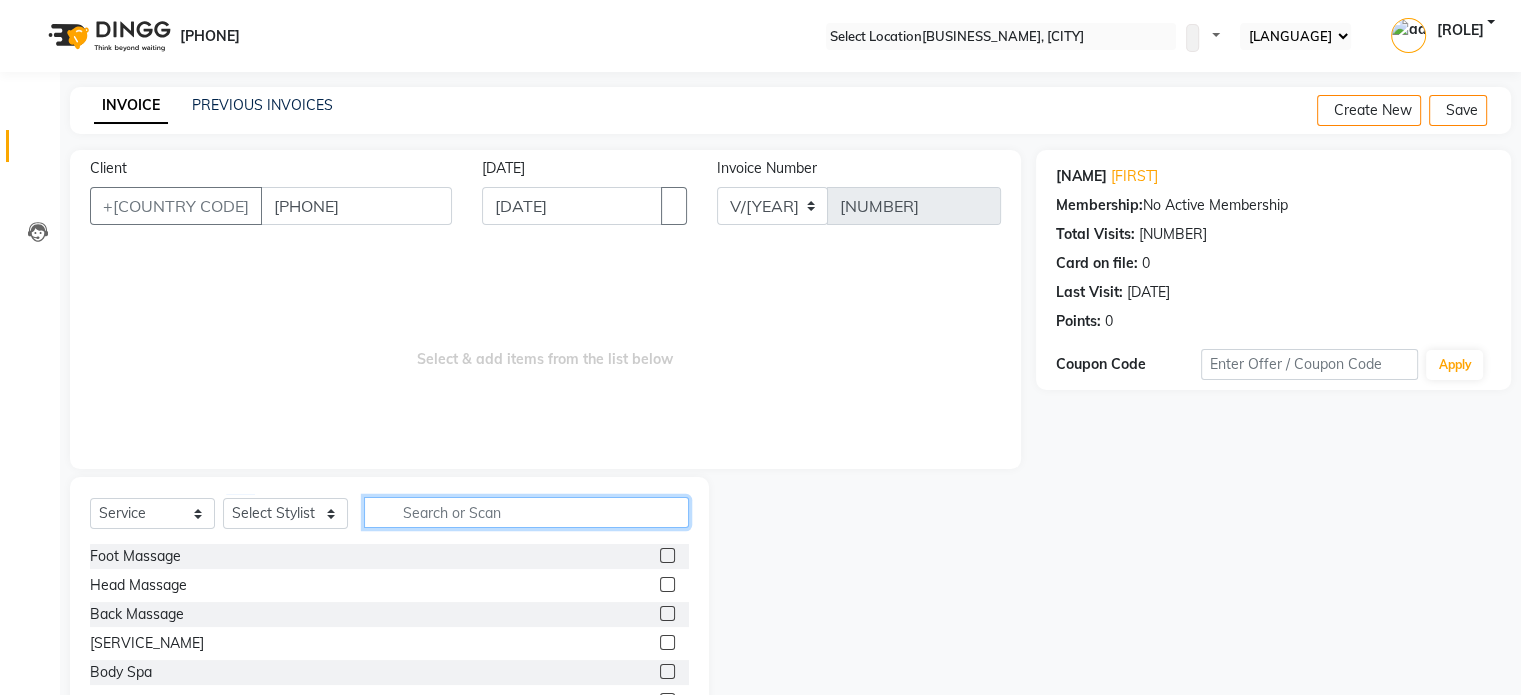 click at bounding box center [526, 512] 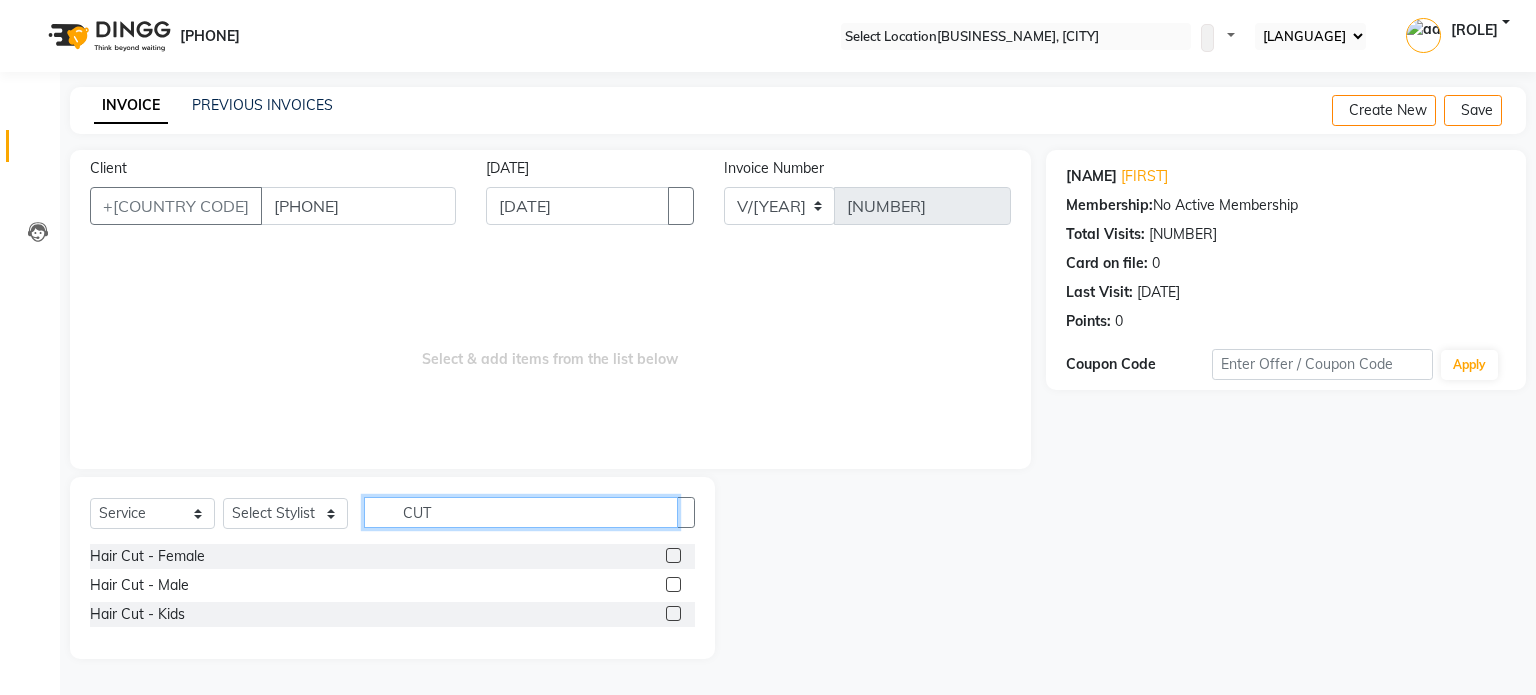 type on "CUT" 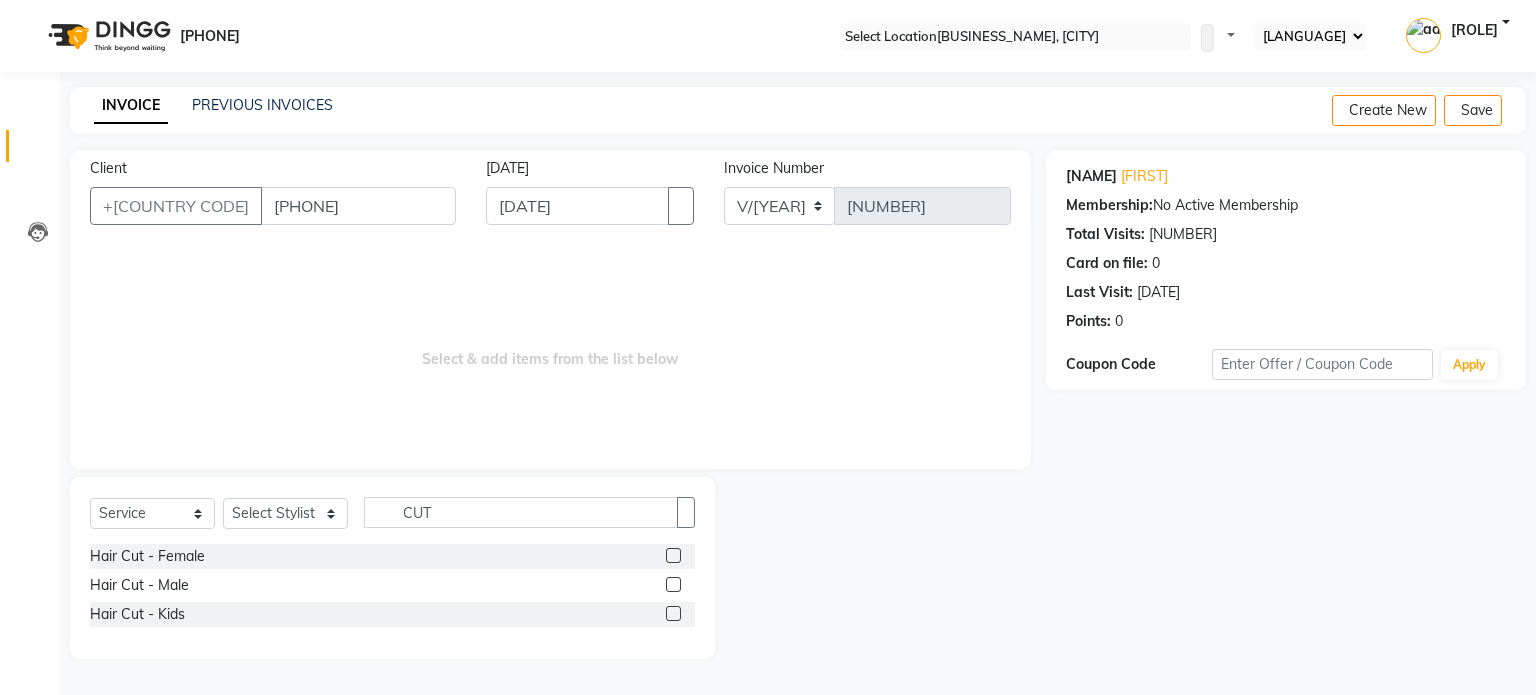 click at bounding box center [680, 556] 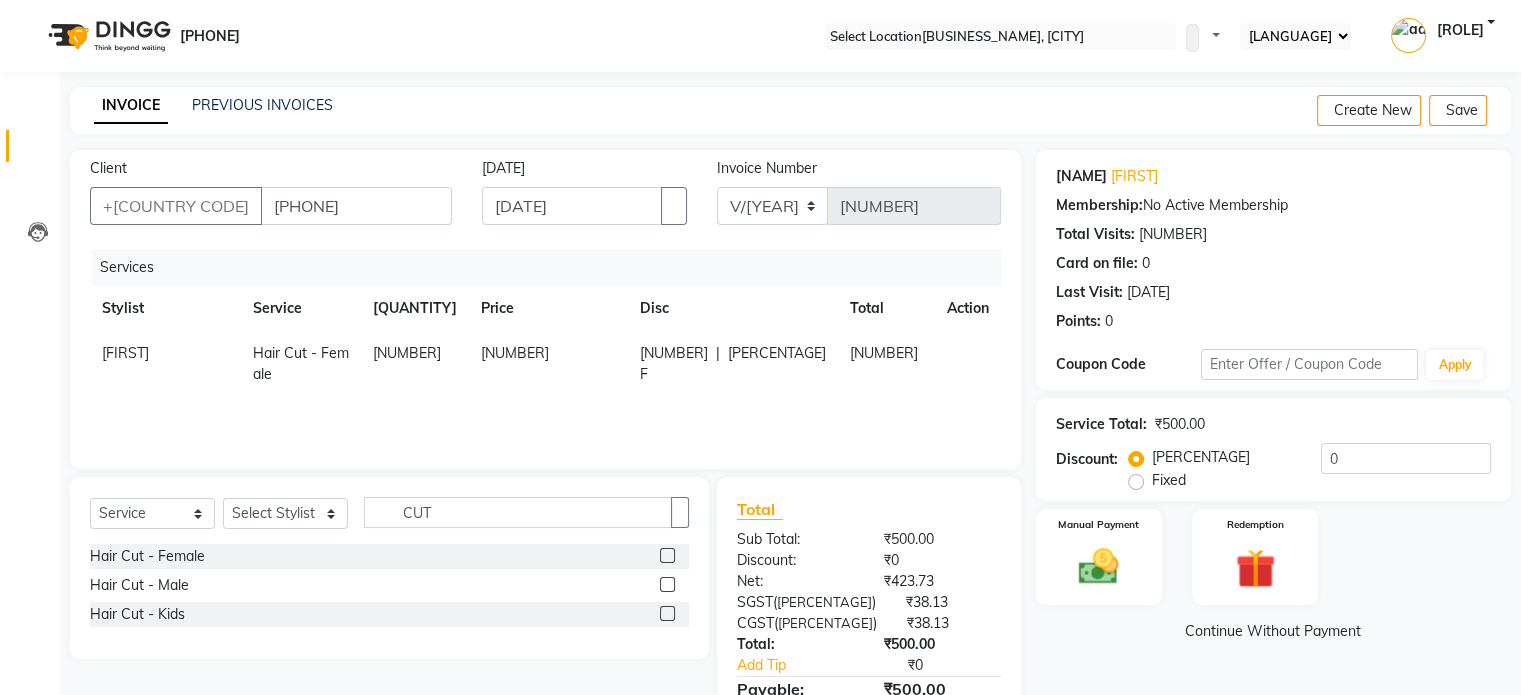 scroll, scrollTop: 100, scrollLeft: 0, axis: vertical 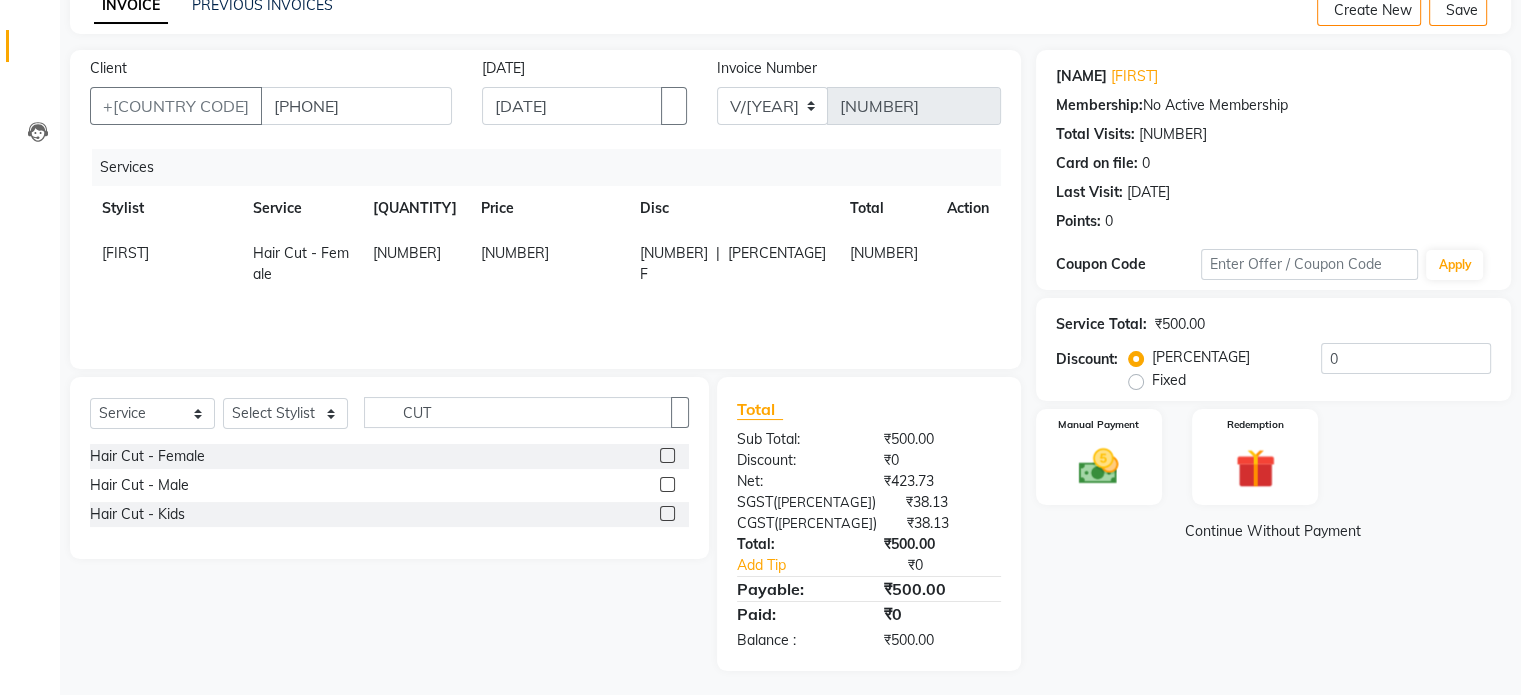 click on "Continue Without Payment" at bounding box center [1273, 531] 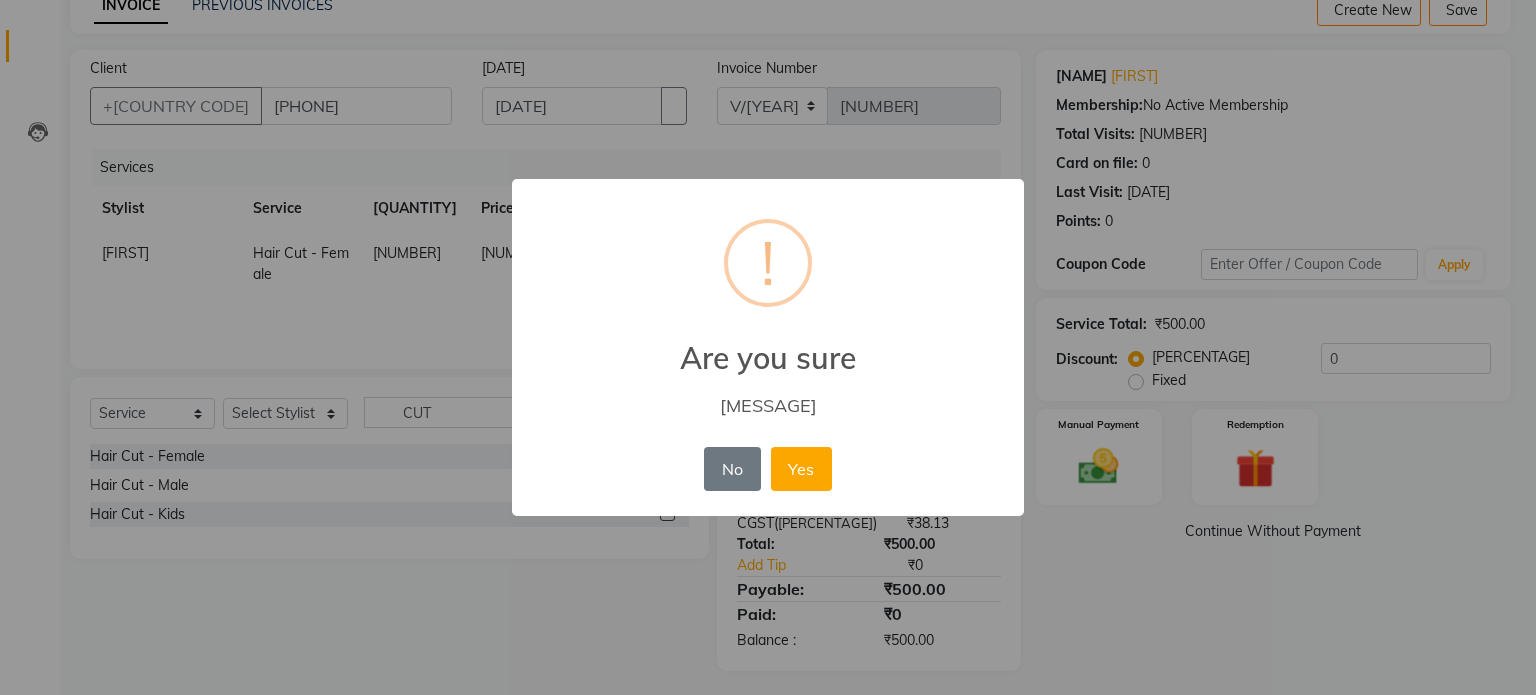 click on "No No Yes" at bounding box center [767, 469] 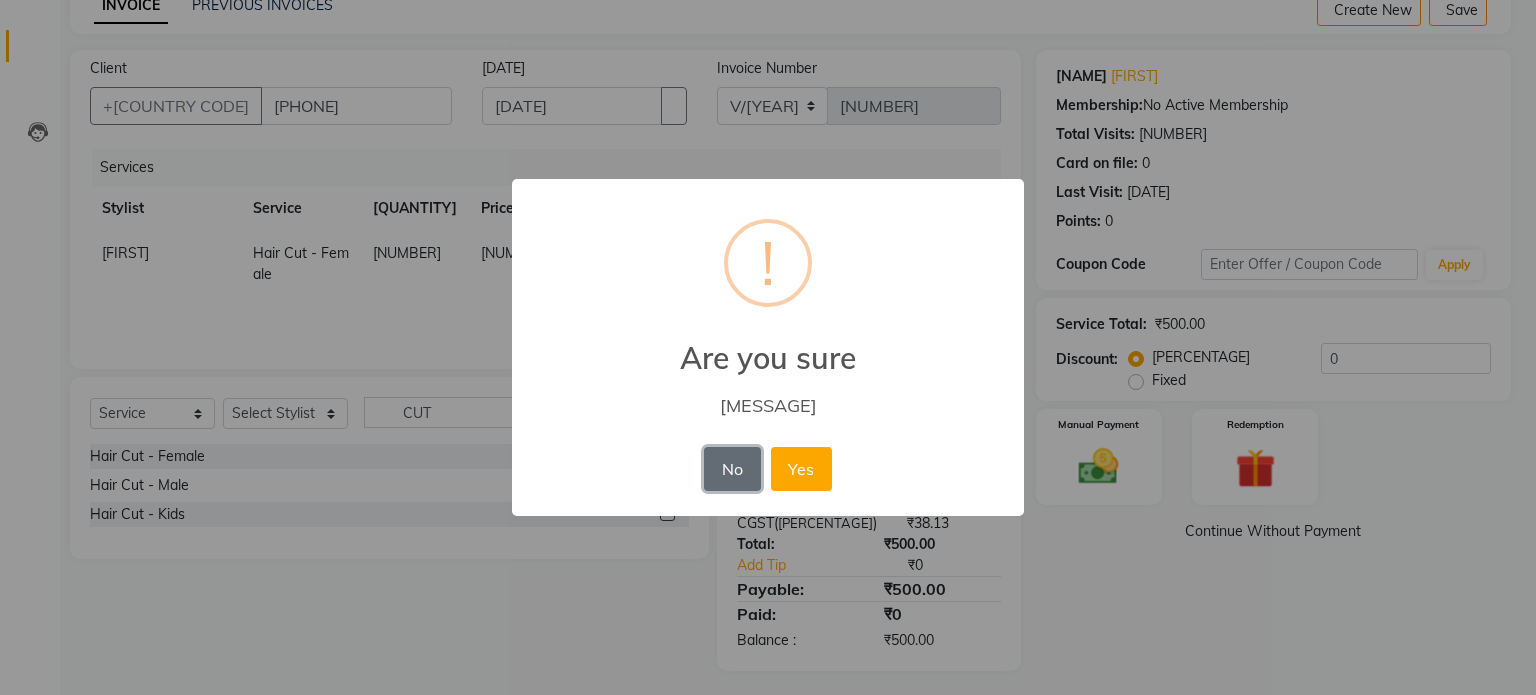 click on "No" at bounding box center [732, 469] 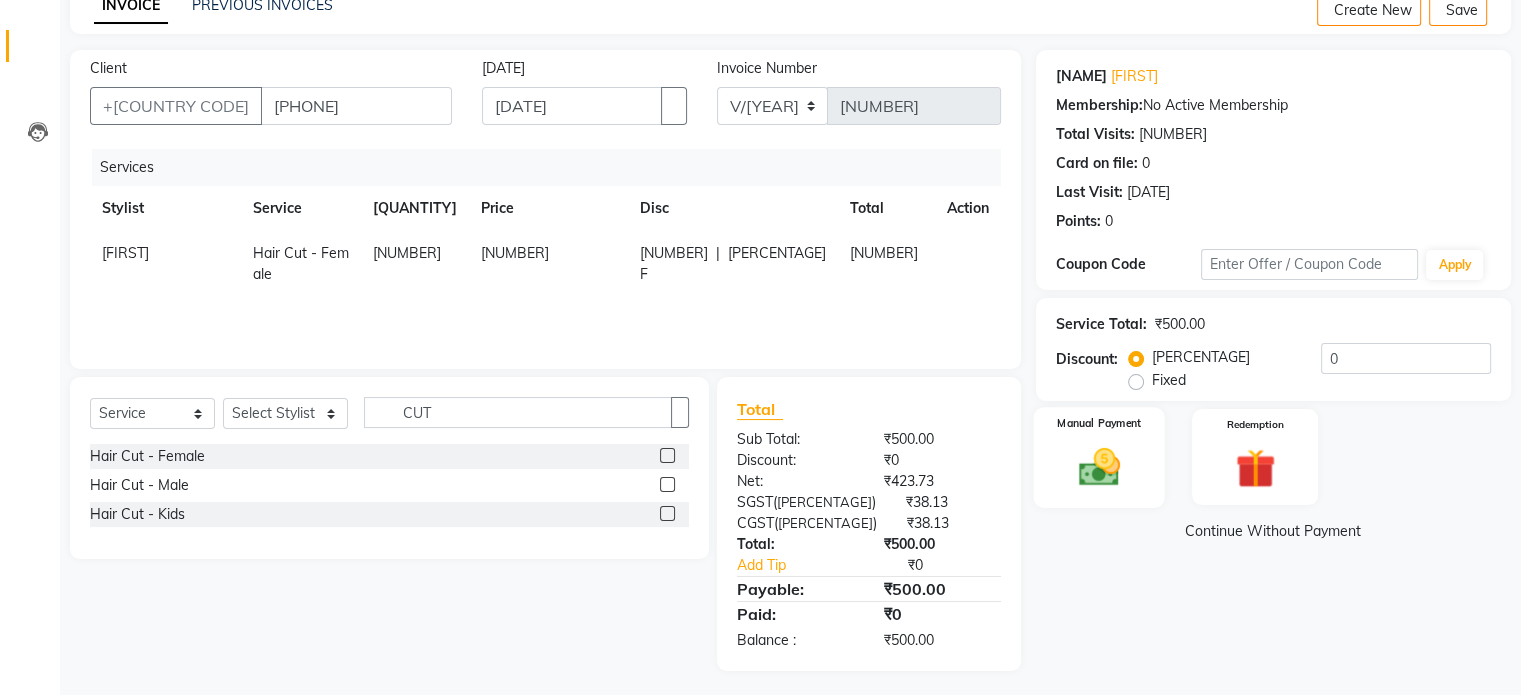 click at bounding box center [1098, 467] 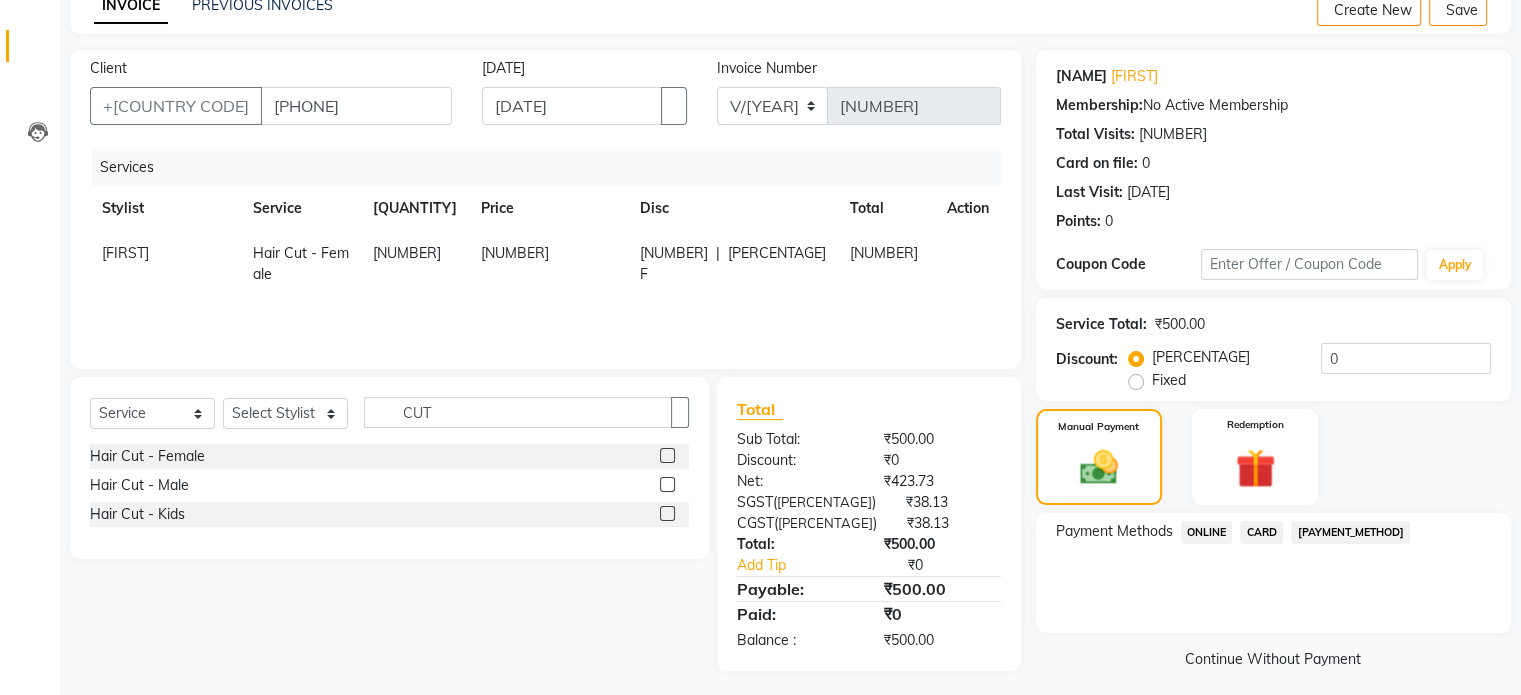 click on "[PAYMENT_METHOD]" at bounding box center [1207, 532] 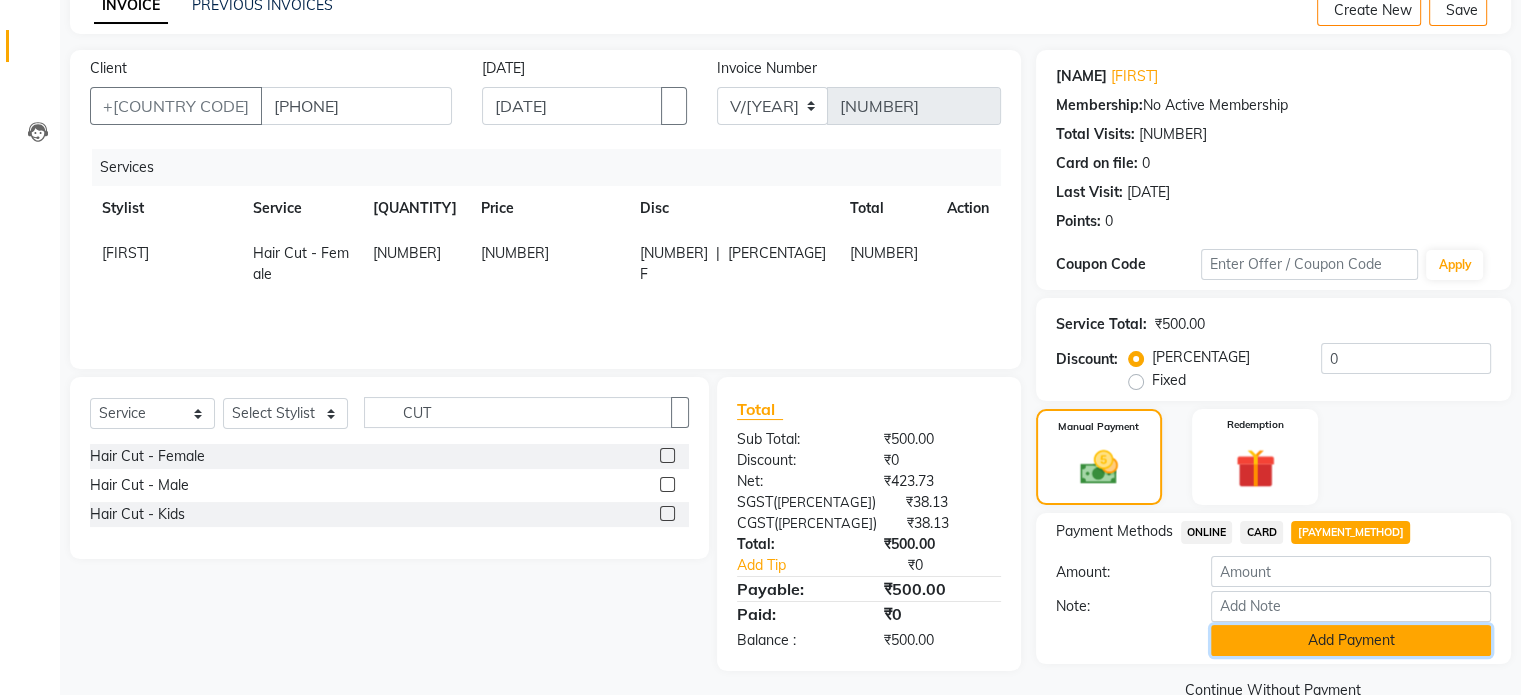 click on "Add Payment" at bounding box center [1351, 640] 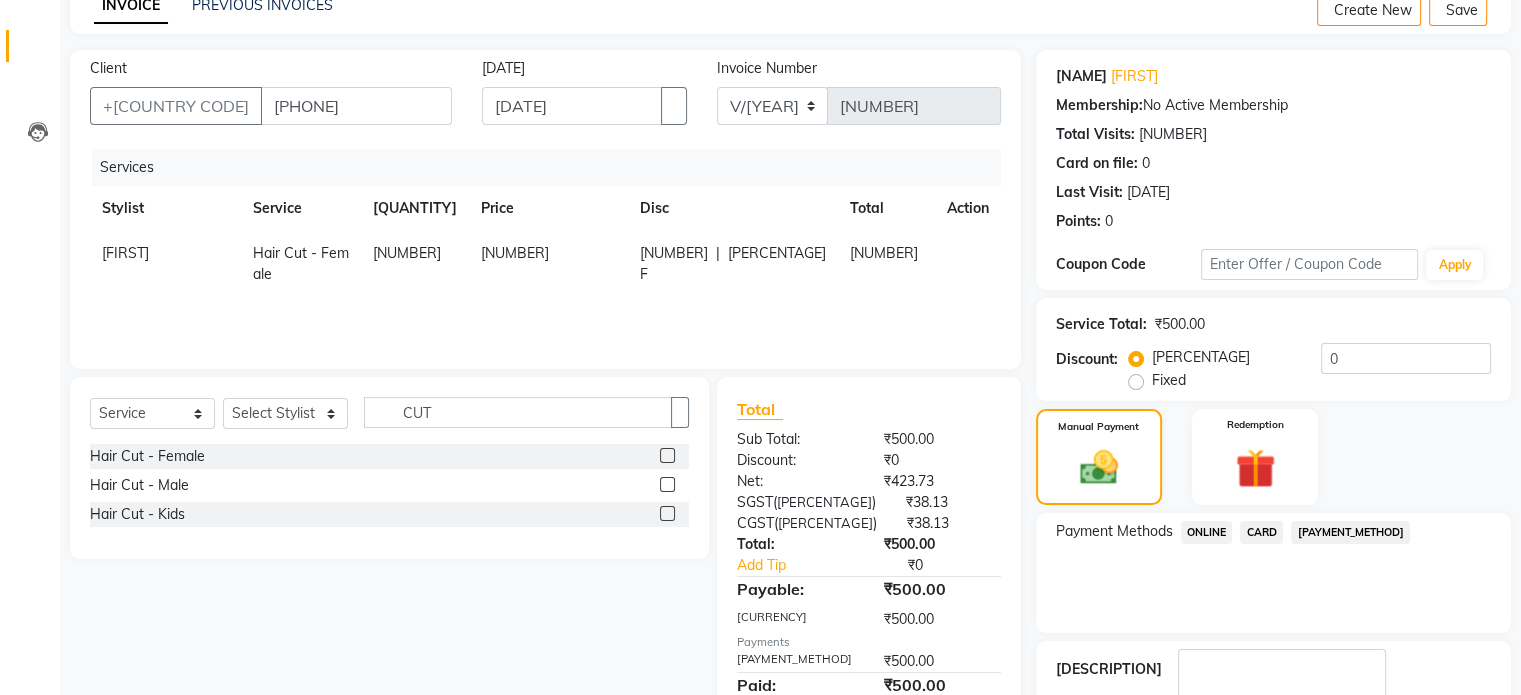 scroll, scrollTop: 205, scrollLeft: 0, axis: vertical 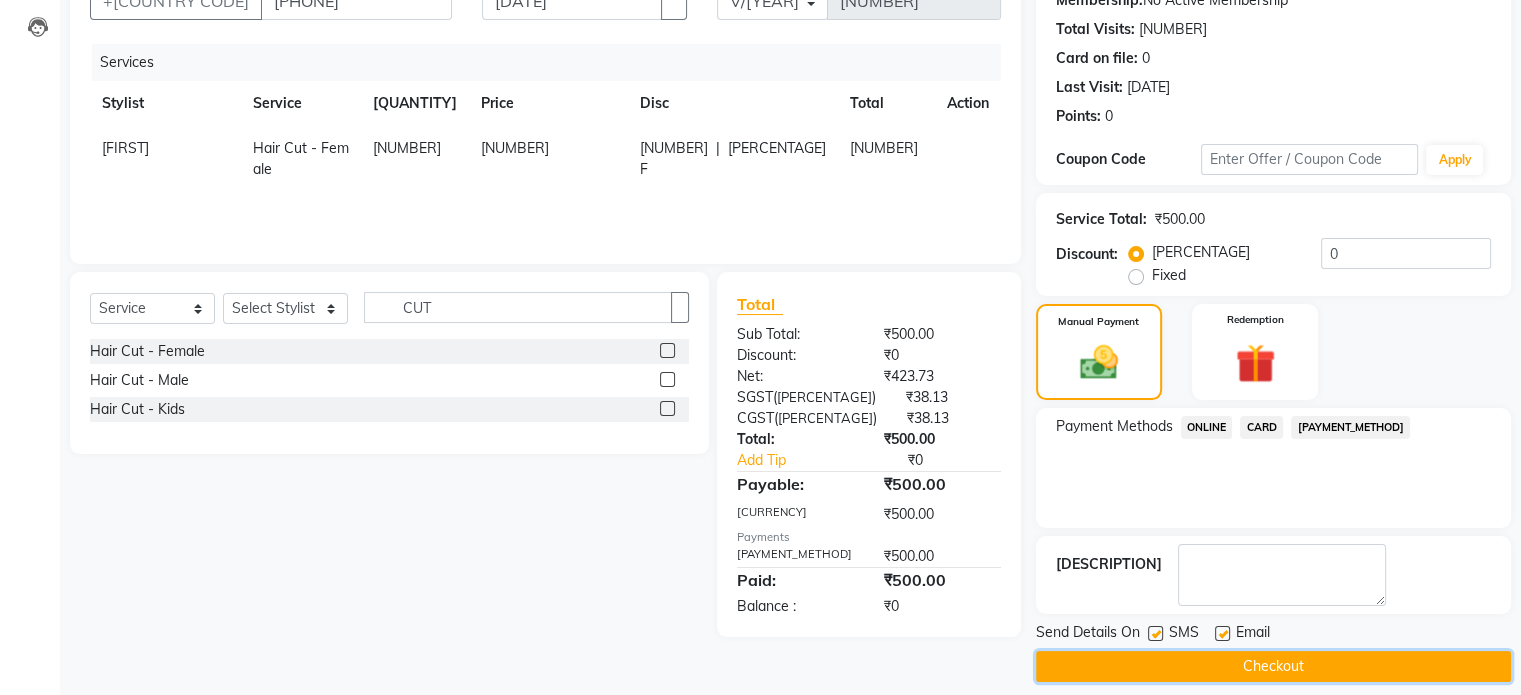 click on "Checkout" at bounding box center (1273, 666) 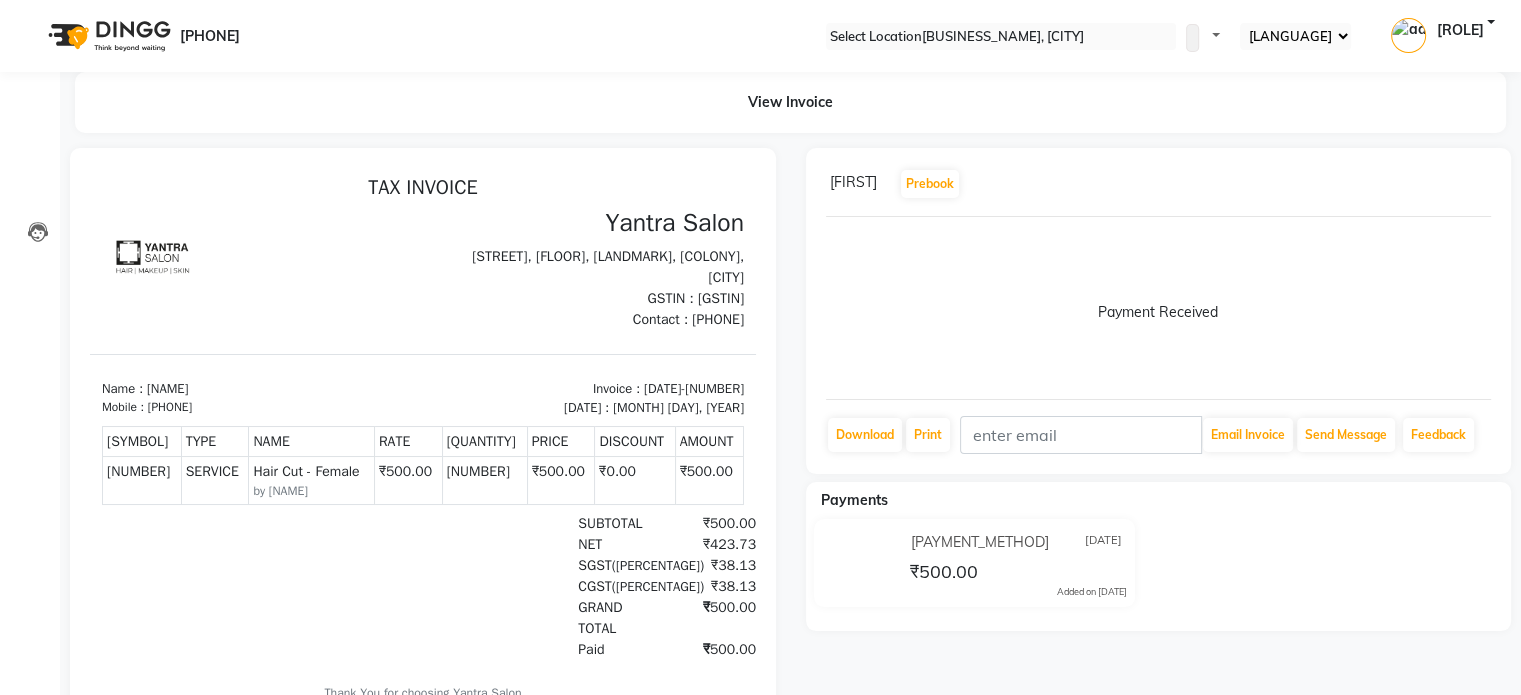 scroll, scrollTop: 0, scrollLeft: 0, axis: both 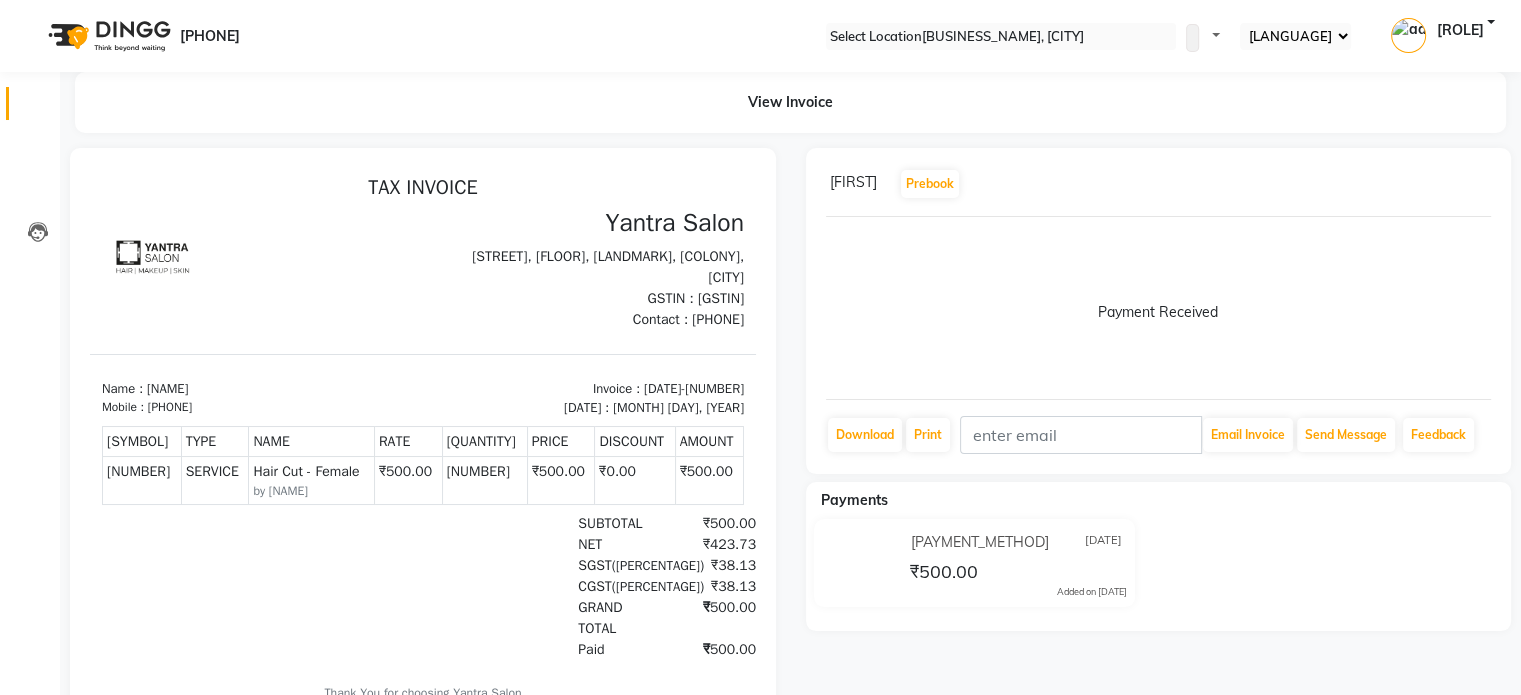 click on "Calendar" at bounding box center (30, 103) 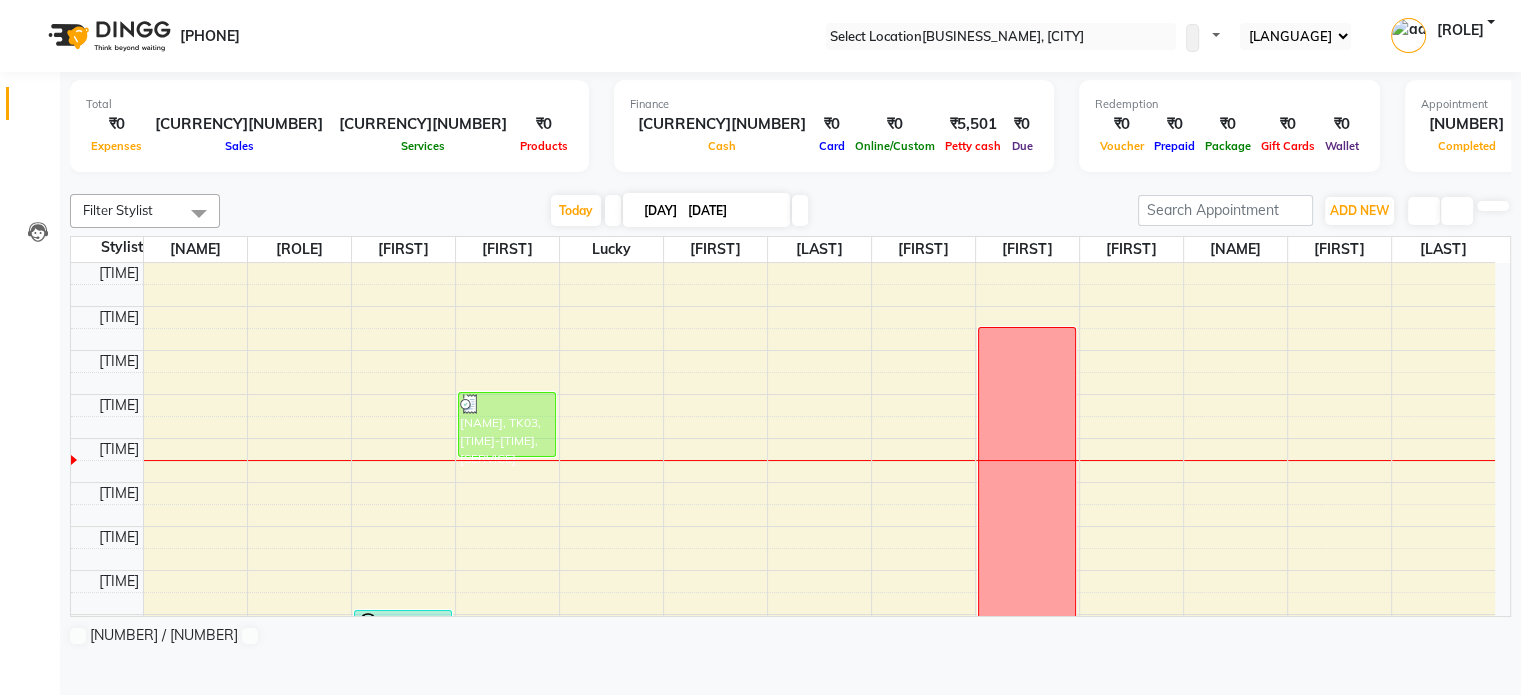 scroll, scrollTop: 200, scrollLeft: 0, axis: vertical 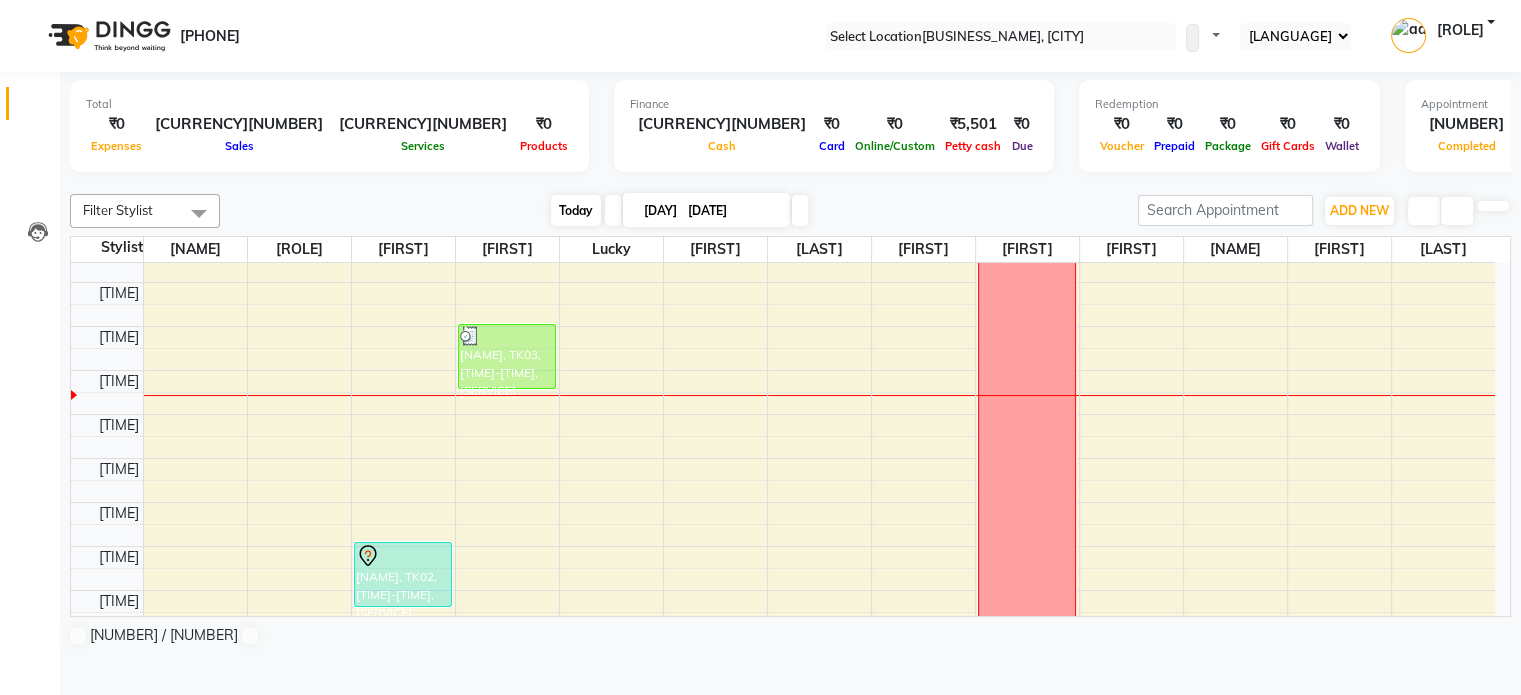 click on "Today" at bounding box center [576, 210] 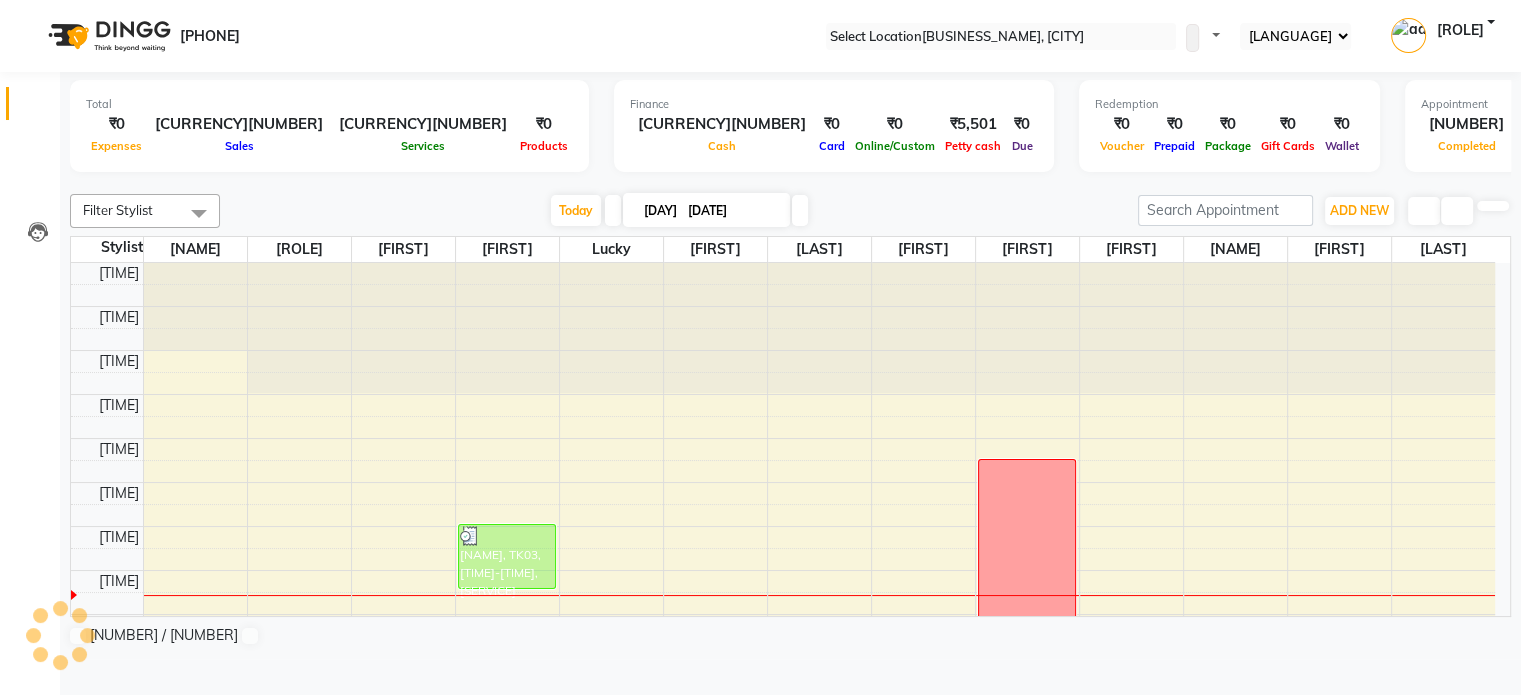 scroll, scrollTop: 263, scrollLeft: 0, axis: vertical 